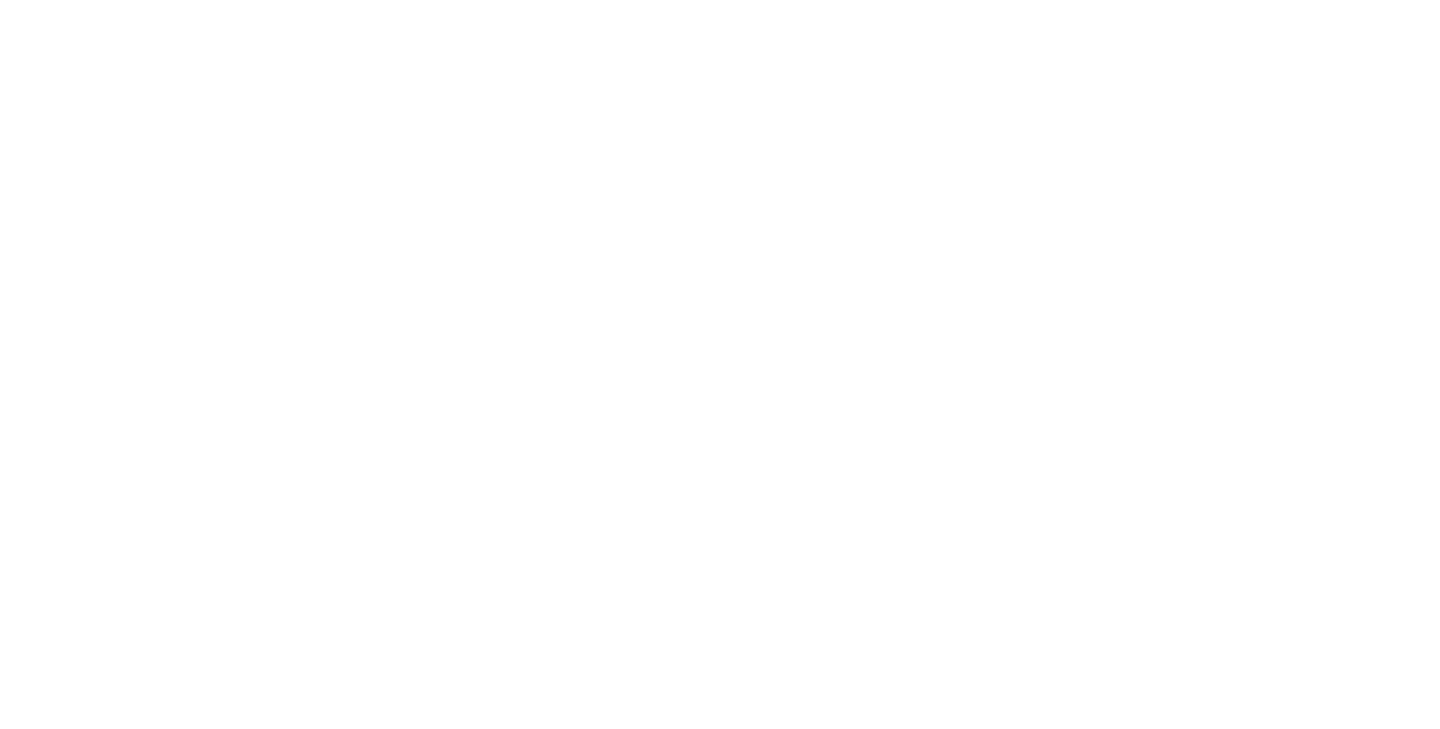 scroll, scrollTop: 0, scrollLeft: 0, axis: both 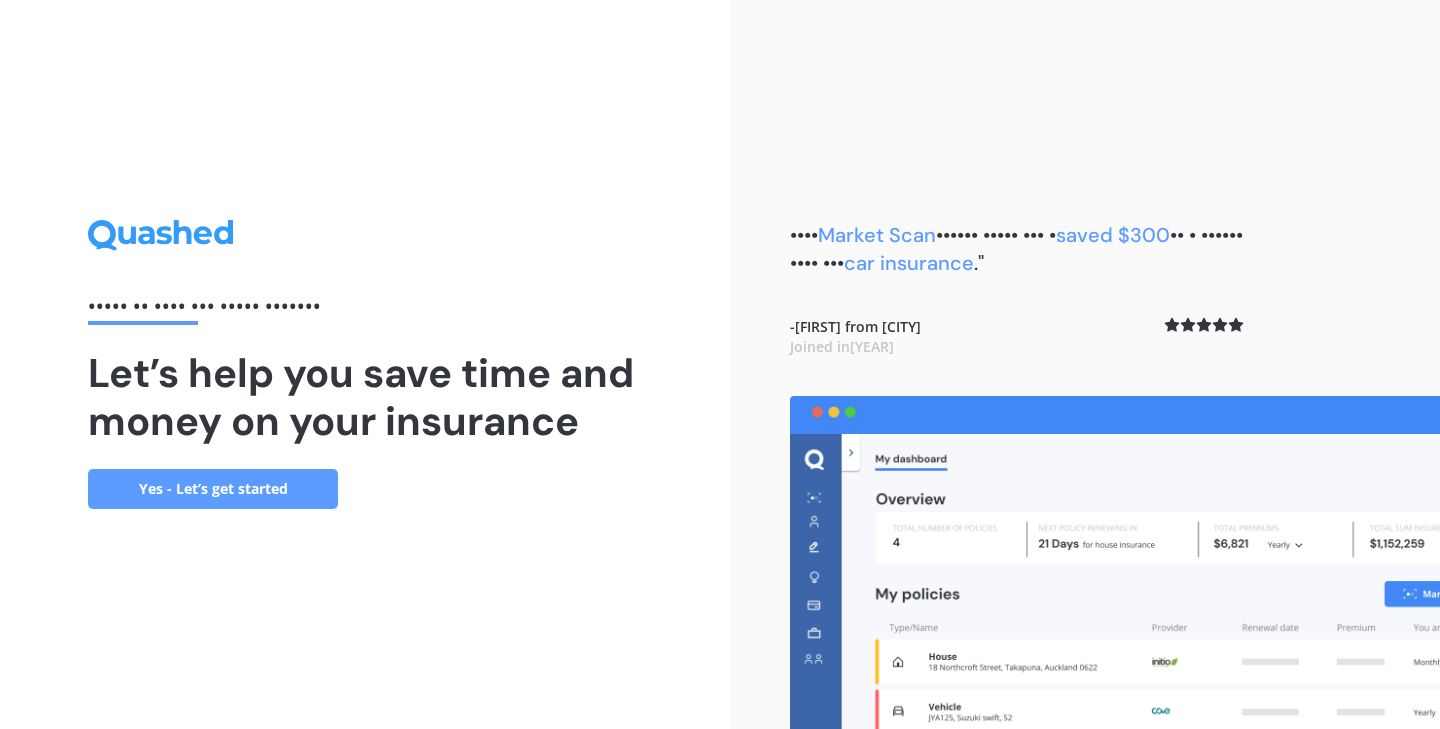 click on "Yes - Let’s get started" at bounding box center [213, 489] 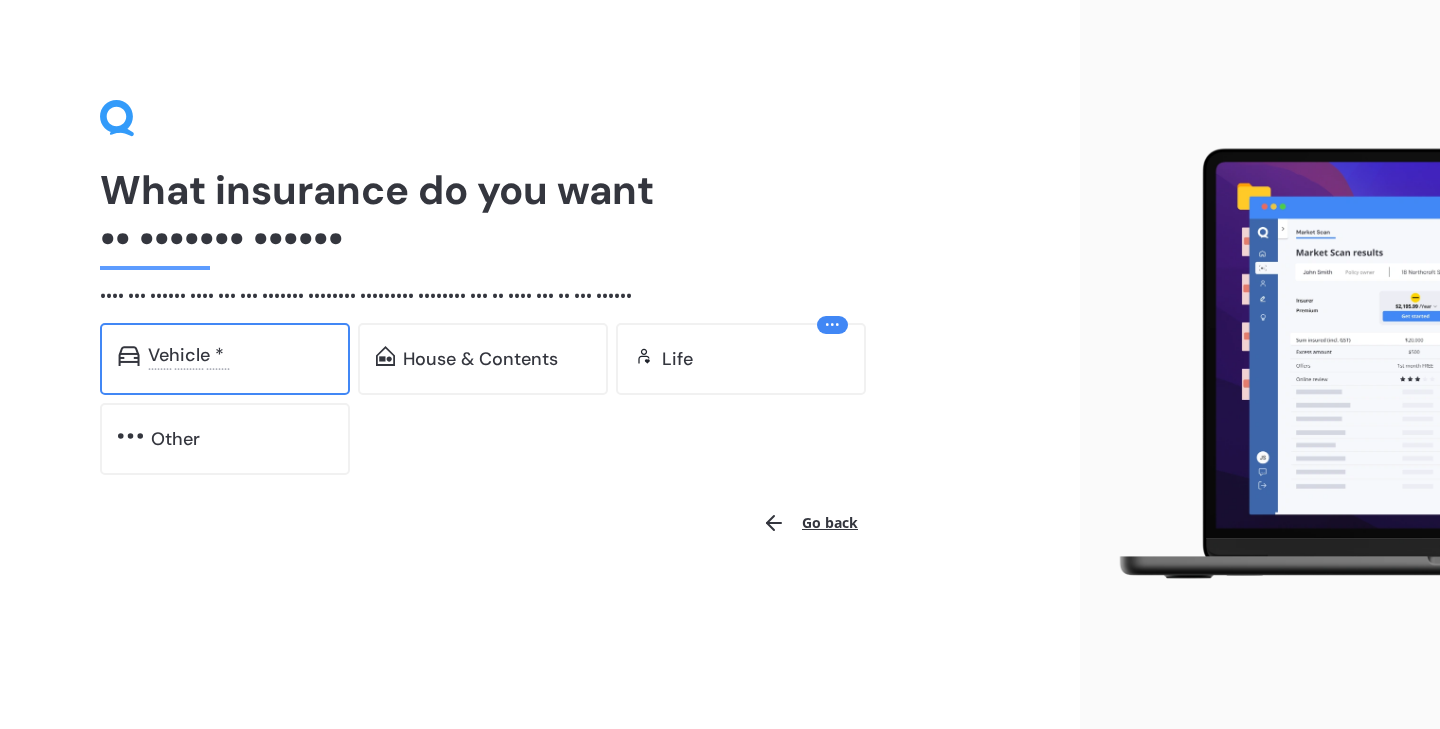 click on "Vehicle *" at bounding box center (240, 355) 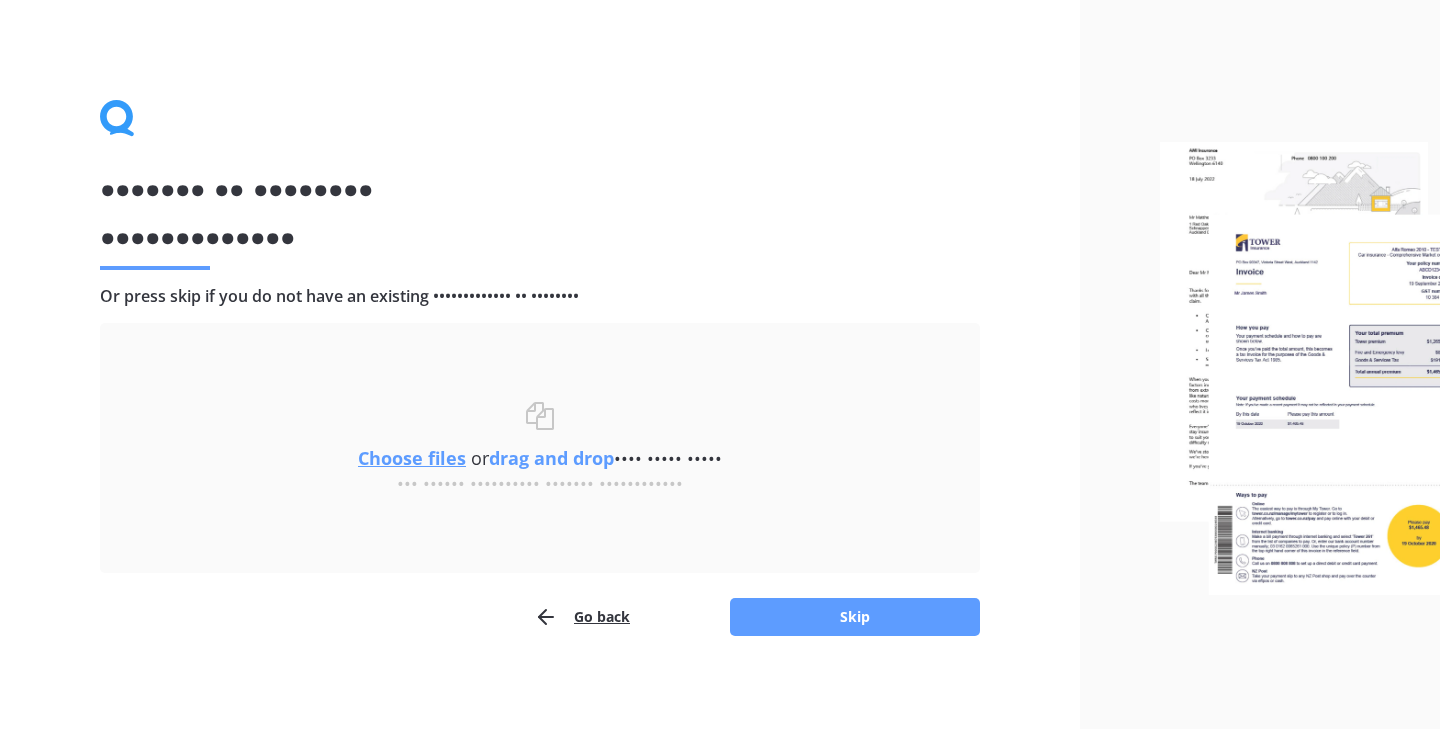 click on "Choose files" at bounding box center (403, 458) 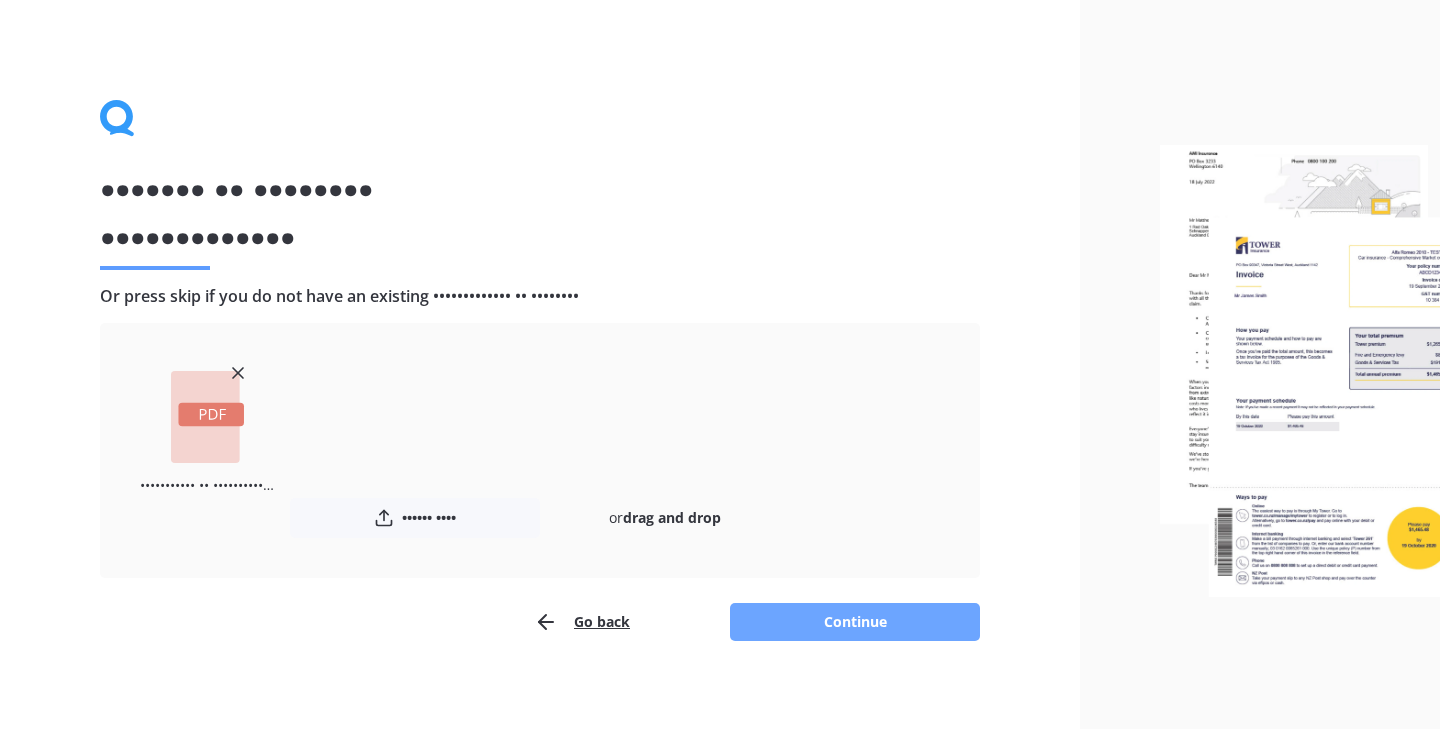 click on "Continue" at bounding box center [855, 622] 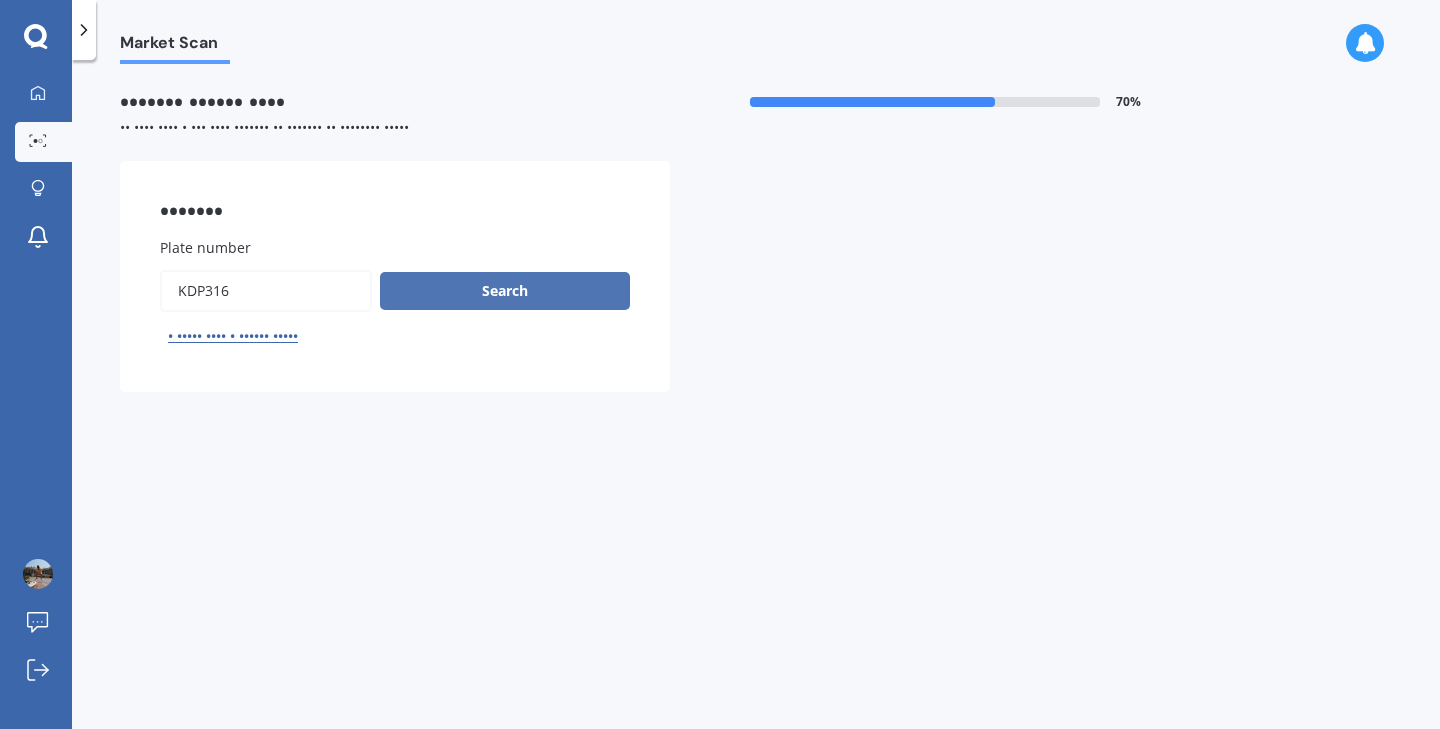 click on "Search" at bounding box center [505, 291] 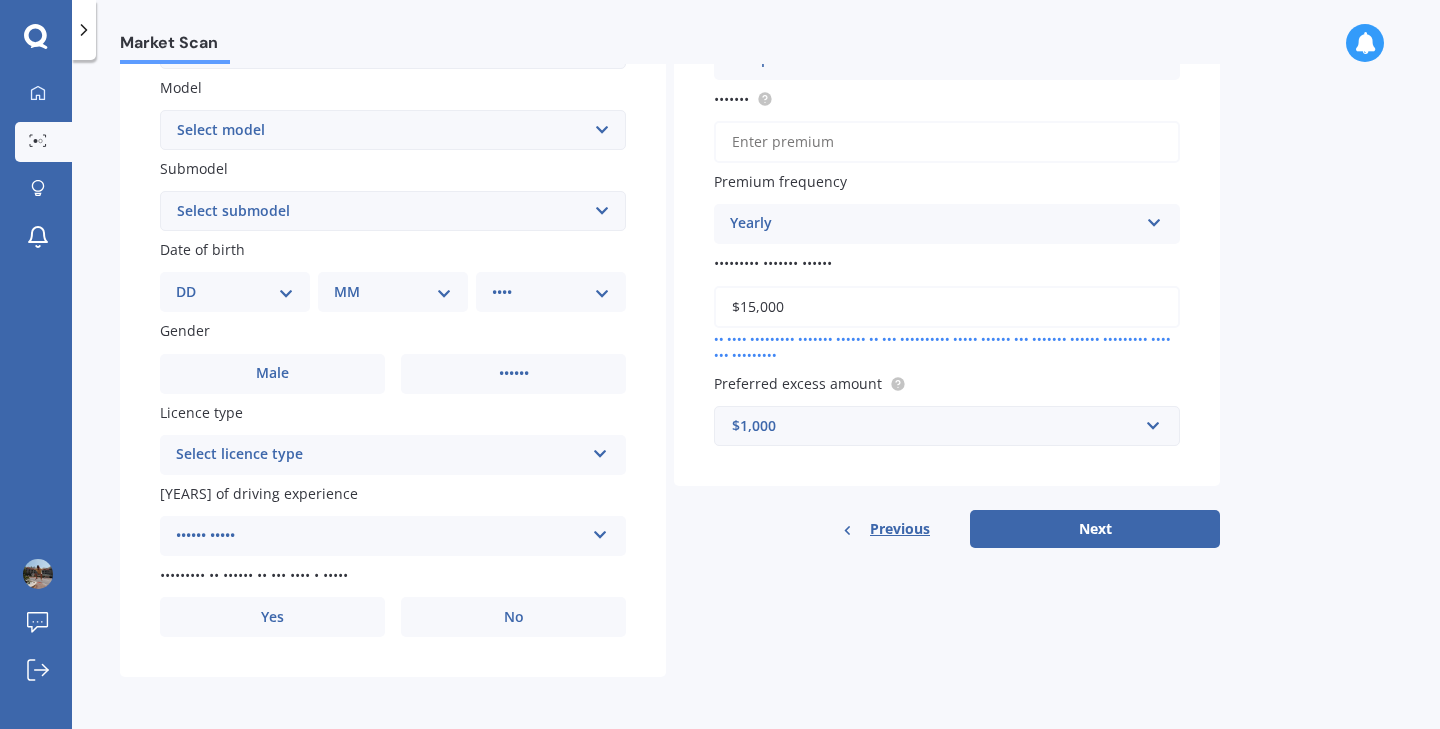 scroll, scrollTop: 0, scrollLeft: 0, axis: both 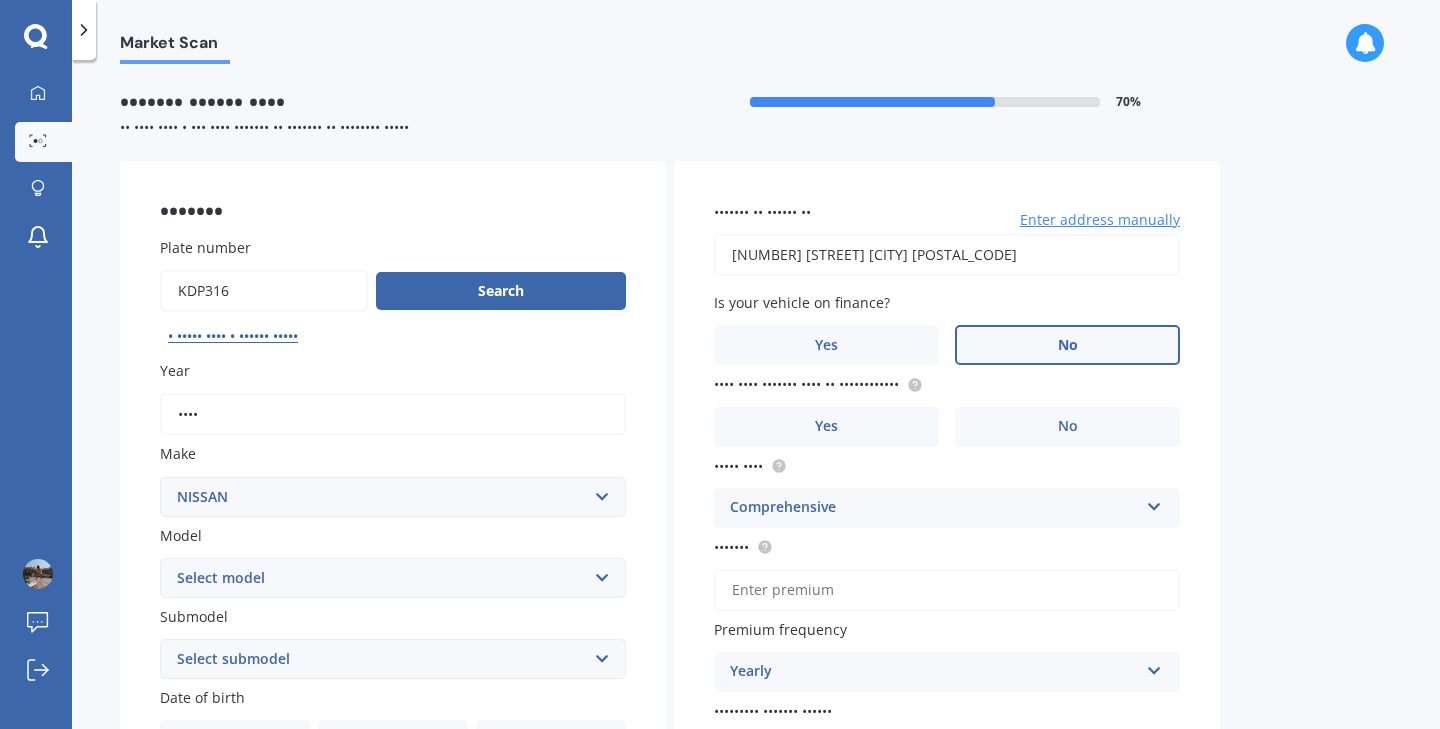 click on "No" at bounding box center [272, 821] 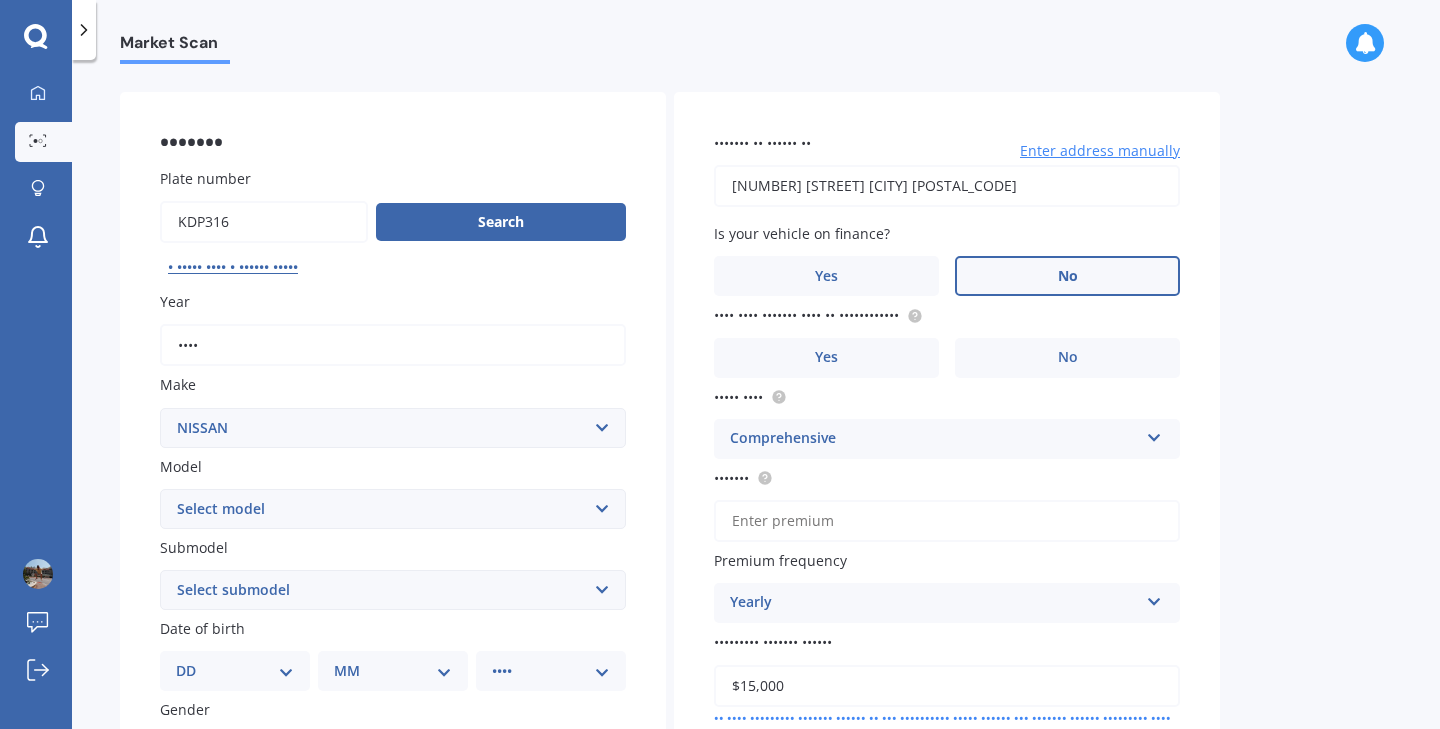 scroll, scrollTop: 109, scrollLeft: 0, axis: vertical 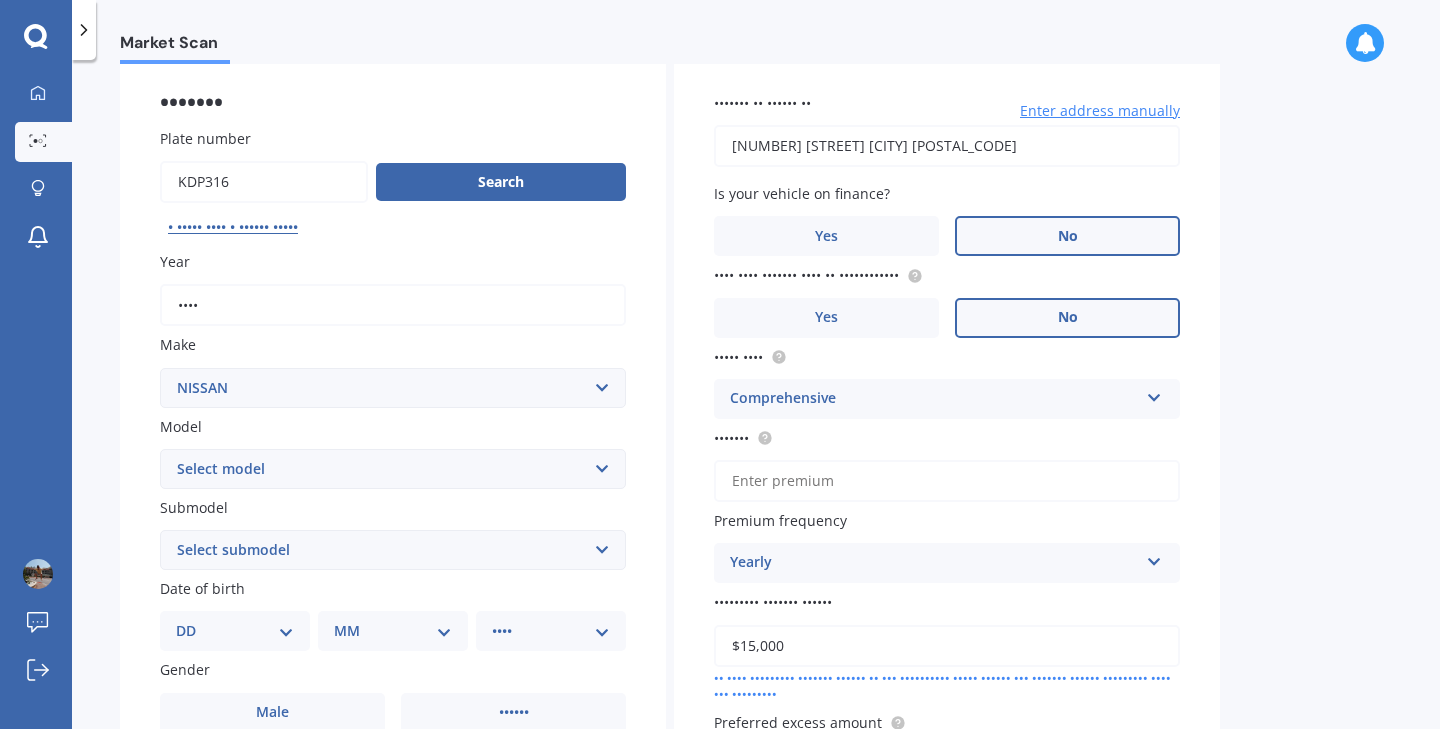 click on "No" at bounding box center (513, 713) 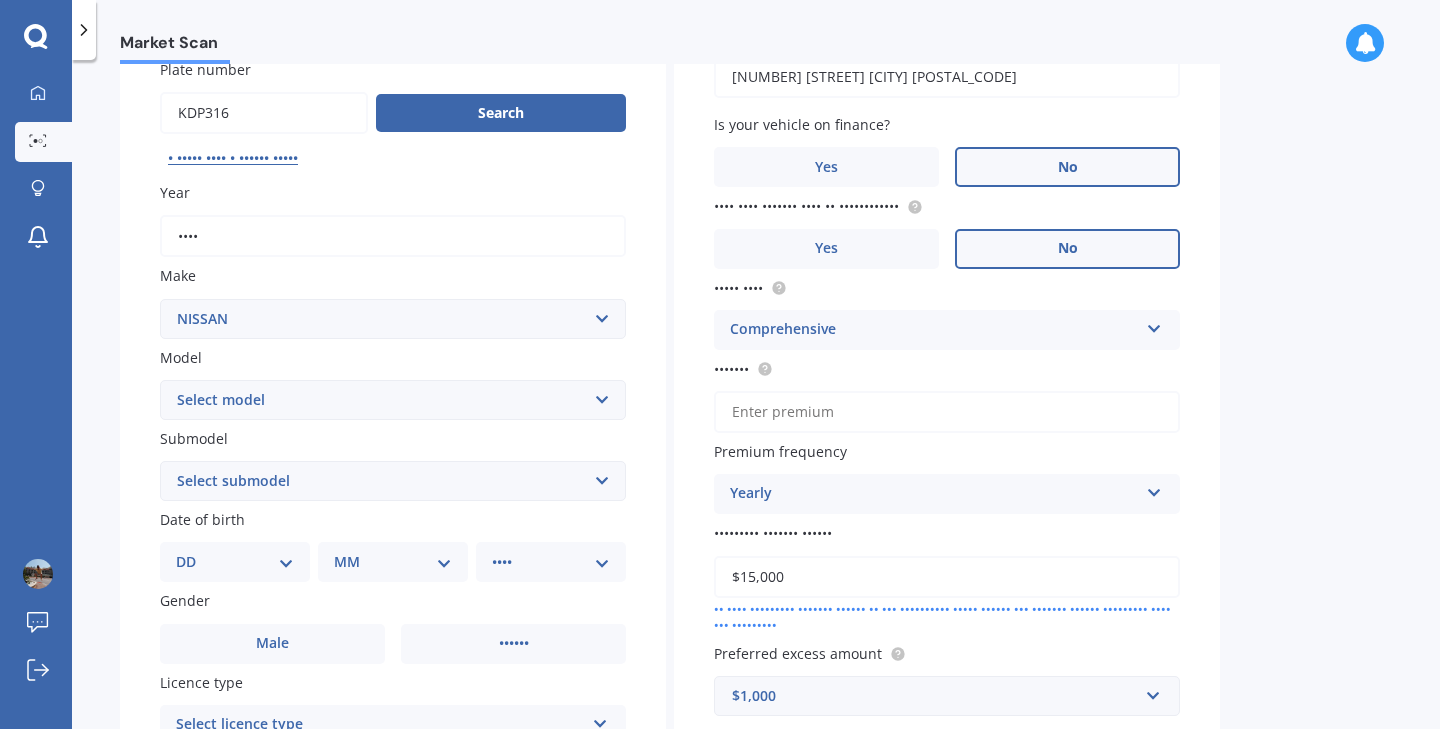 scroll, scrollTop: 188, scrollLeft: 0, axis: vertical 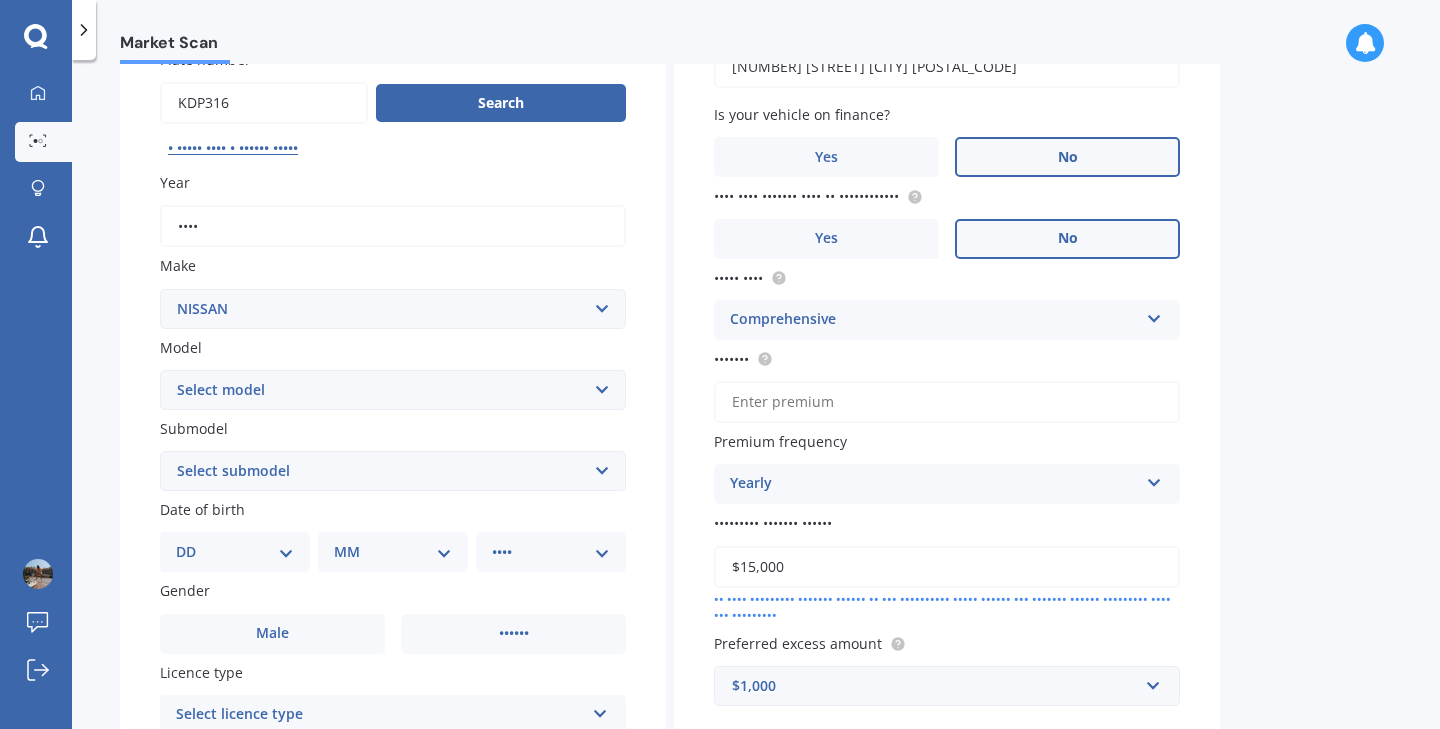 click on "Comprehensive Third Party Third Party, Fire & Theft Comprehensive" at bounding box center [947, 320] 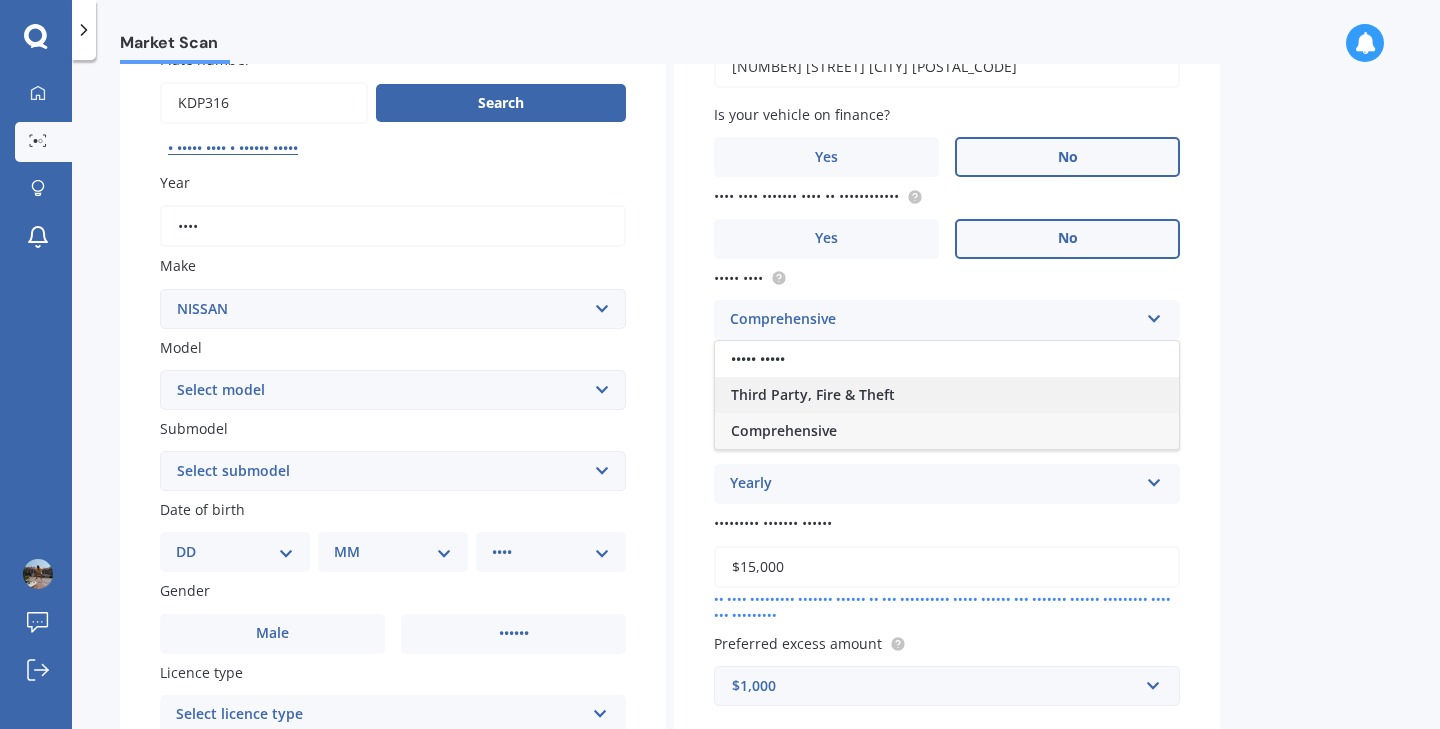 click on "Third Party, Fire & Theft" at bounding box center (947, 395) 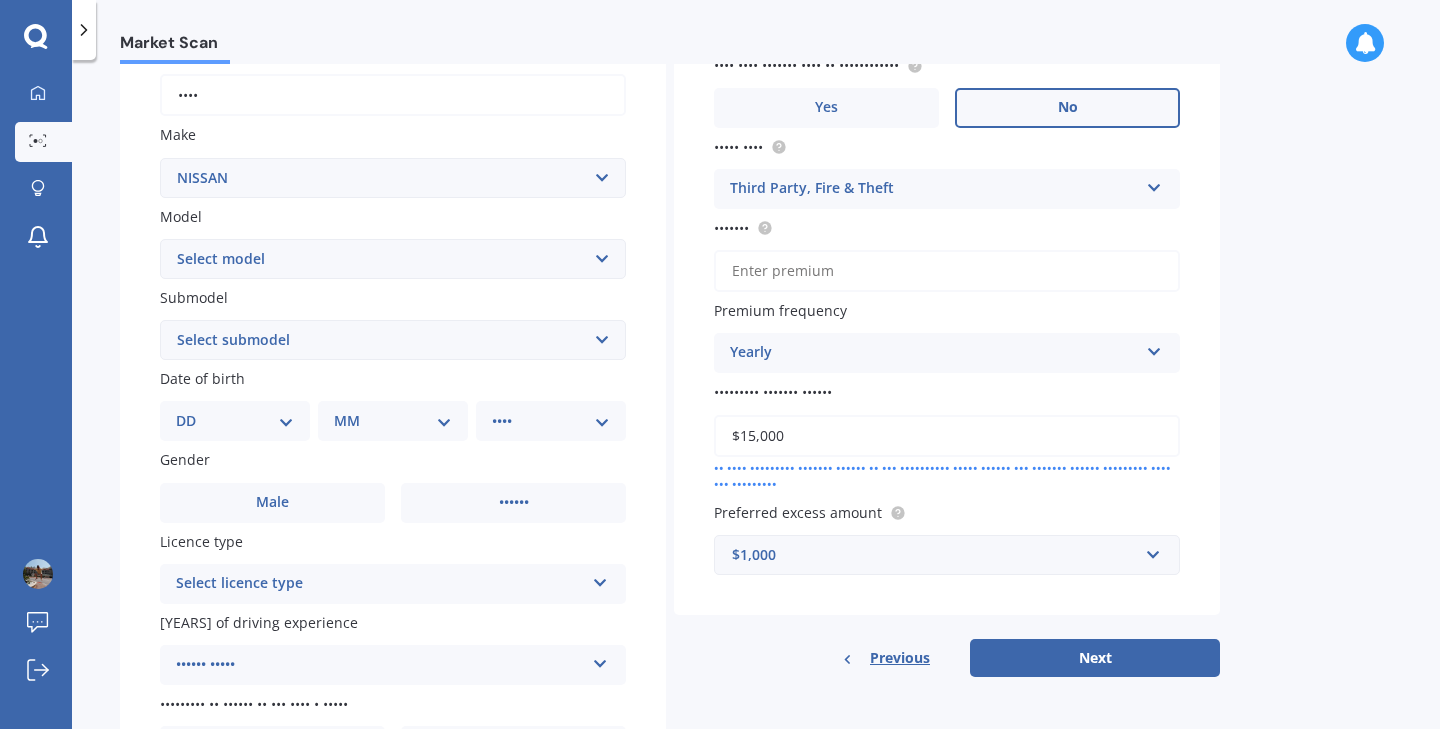 scroll, scrollTop: 328, scrollLeft: 0, axis: vertical 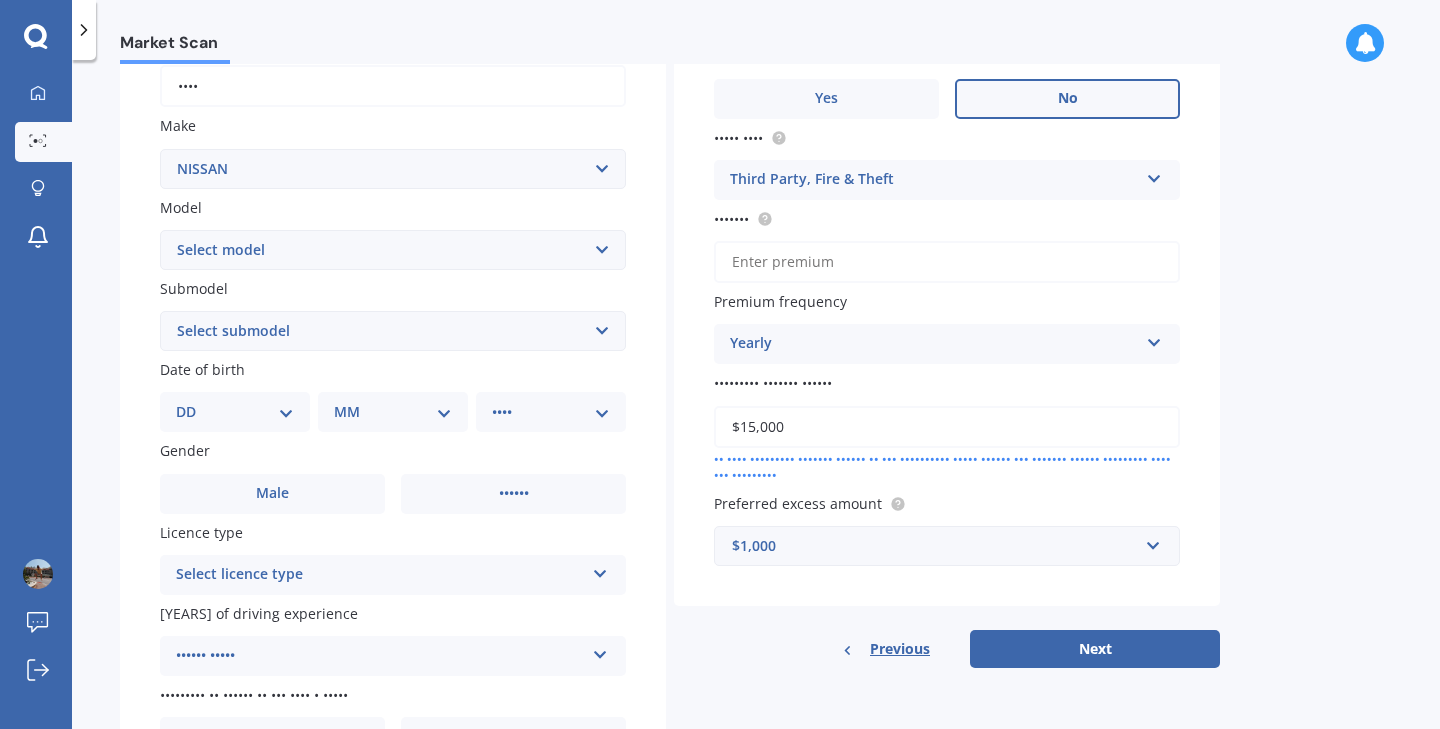 click on "Yearly Yearly Six-Monthly Quarterly Monthly Fortnightly Weekly" at bounding box center (947, 180) 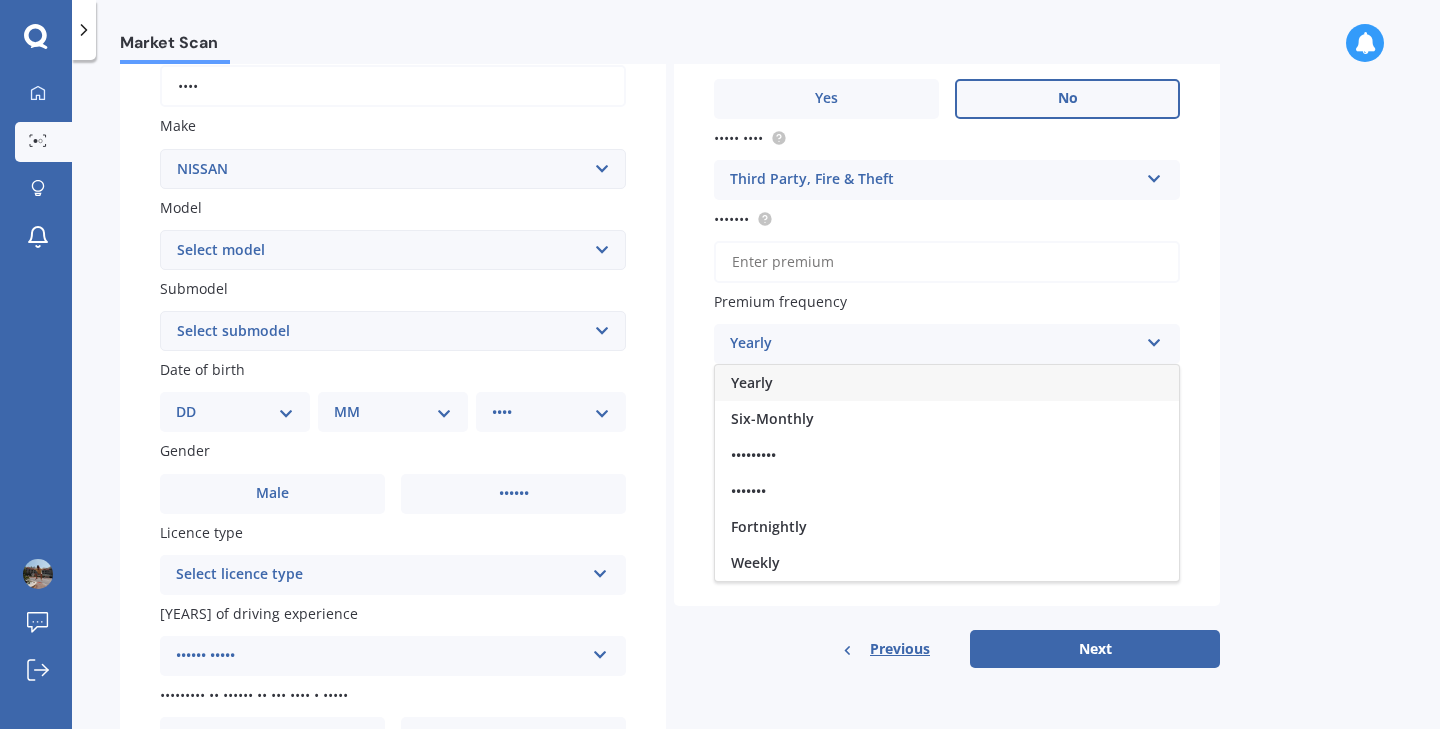 click on "Market Scan Vehicle Market Scan 70 % We just need a few more details to provide an accurate quote Details Plate number Search I don’t have a number plate Year 2016 Make Select make AC ALFA ROMEO ASTON MARTIN AUDI AUSTIN BEDFORD Bentley BMW BYD CADILLAC CAN-AM CHERY CHEVROLET CHRYSLER Citroen CRUISEAIR CUPRA DAEWOO DAIHATSU DAIMLER DAMON DIAHATSU DODGE EXOCET FACTORY FIVE FERRARI FIAT Fiord FLEETWOOD FORD FOTON FRASER GEELY GENESIS GEORGIE BOY GMC GREAT WALL GWM HAVAL HILLMAN HINO HOLDEN HOLIDAY RAMBLER HONDA HUMMER HYUNDAI INFINITI ISUZU IVECO JAC JAECOO JAGUAR JEEP KGM KIA LADA LAMBORGHINI LANCIA LANDROVER LDV LEXUS LINCOLN LOTUS LUNAR M.G M.G. MAHINDRA MASERATI MAZDA MCLAREN MERCEDES AMG Mercedes Benz MERCEDES-AMG MERCURY MINI MITSUBISHI MORGAN MORRIS NEWMAR NISSAN OMODA OPEL OXFORD PEUGEOT Plymouth Polestar PONTIAC PORSCHE PROTON RAM Range Rover Rayne RENAULT ROLLS ROYCE ROVER SAAB SATURN SEAT SHELBY SKODA SMART SSANGYONG SUBARU SUZUKI TATA TESLA TIFFIN Toyota TRIUMPH TVR Vauxhall VOLKSWAGEN VOLVO ZX Ad" at bounding box center (756, 398) 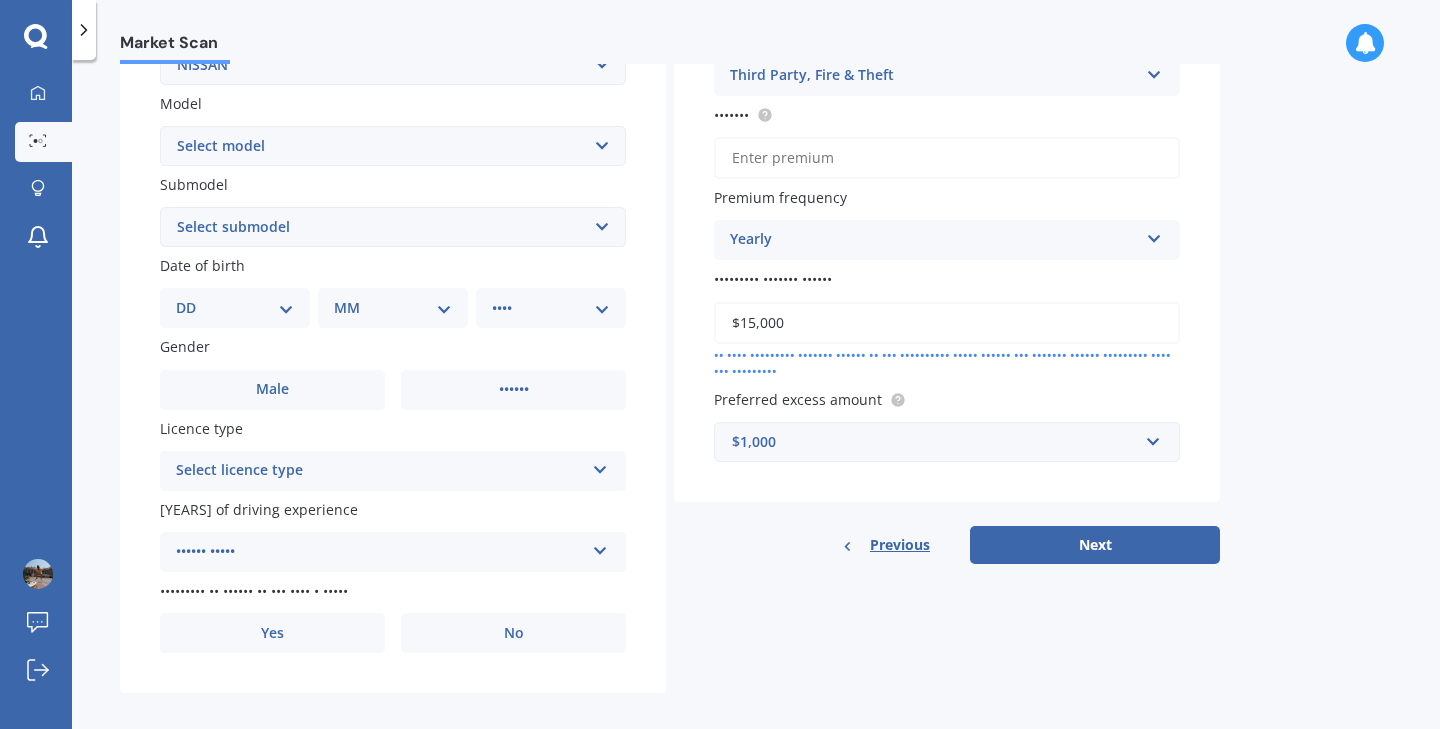scroll, scrollTop: 453, scrollLeft: 0, axis: vertical 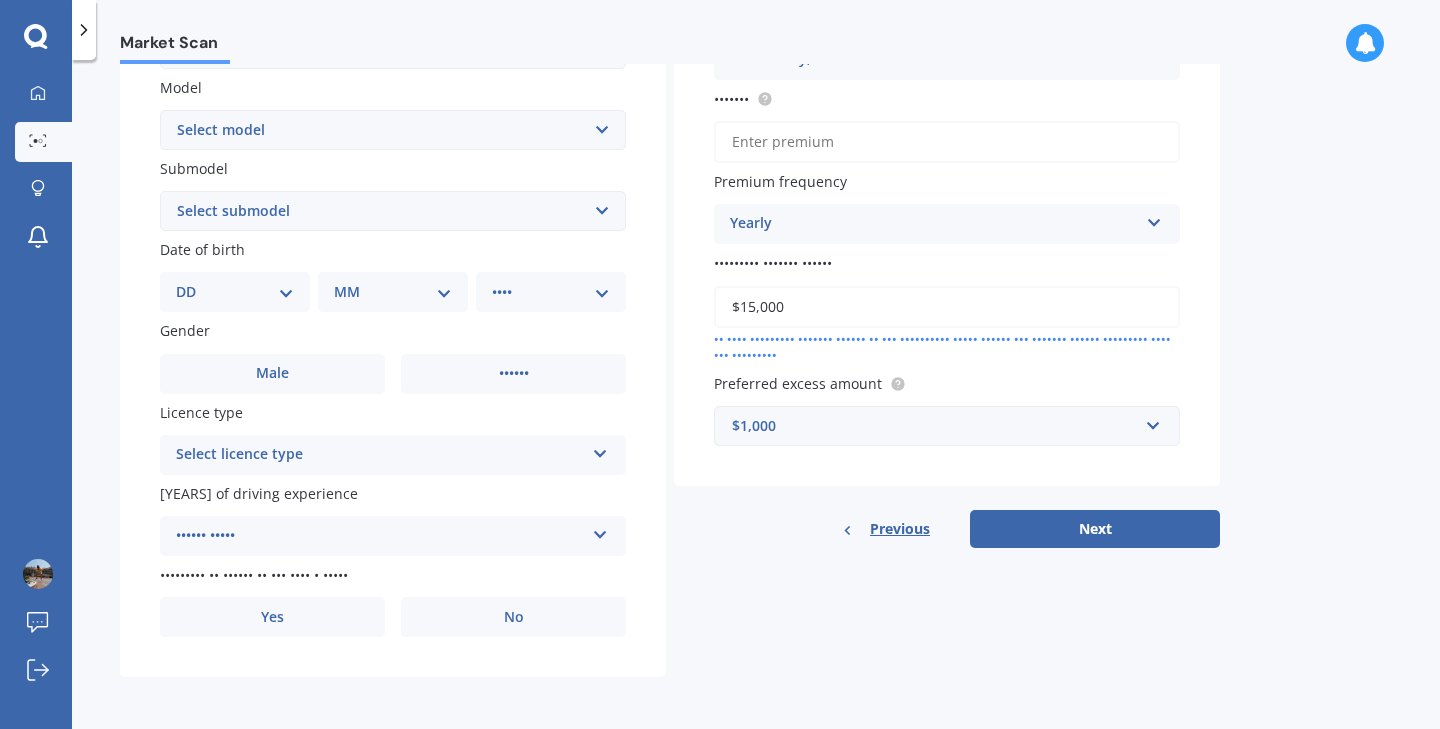 click on "Select licence type" at bounding box center [380, 455] 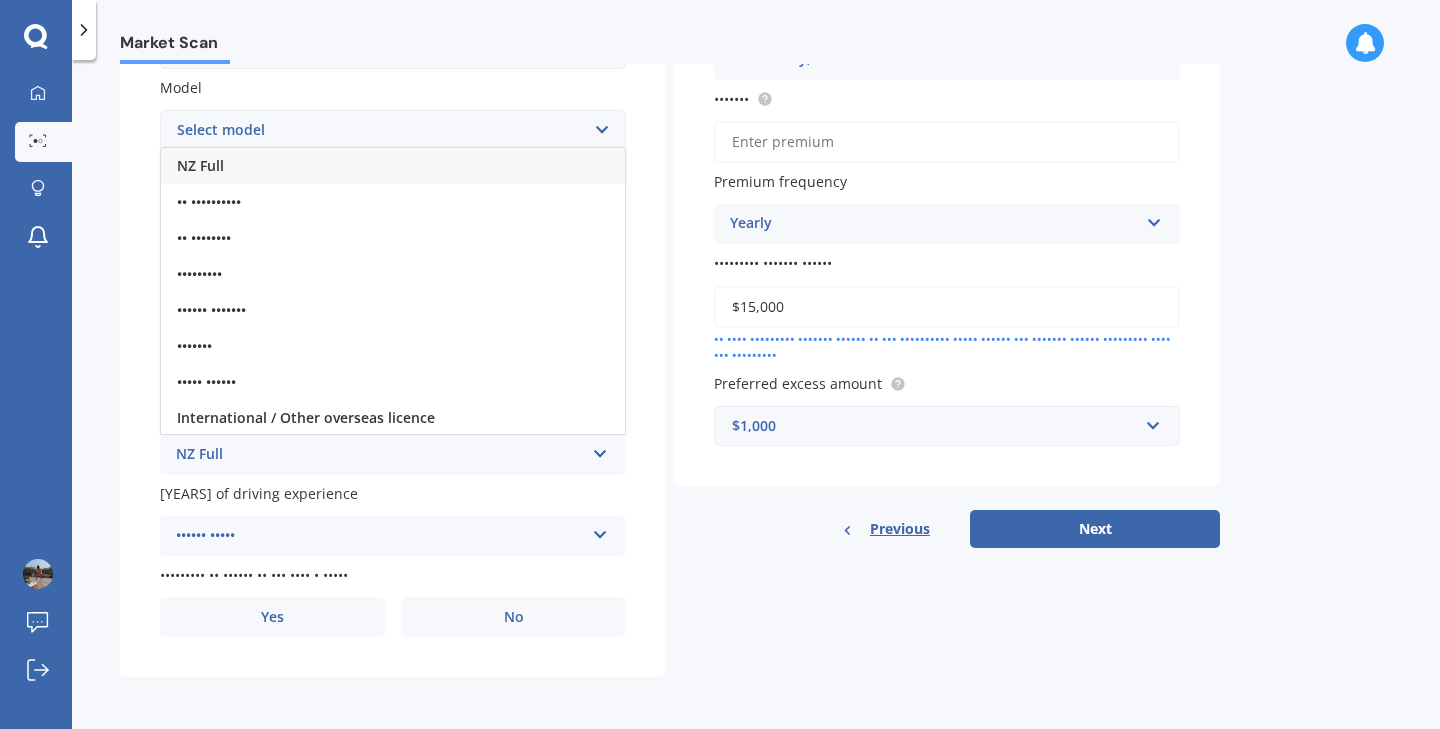 click on "NZ Full" at bounding box center [393, 166] 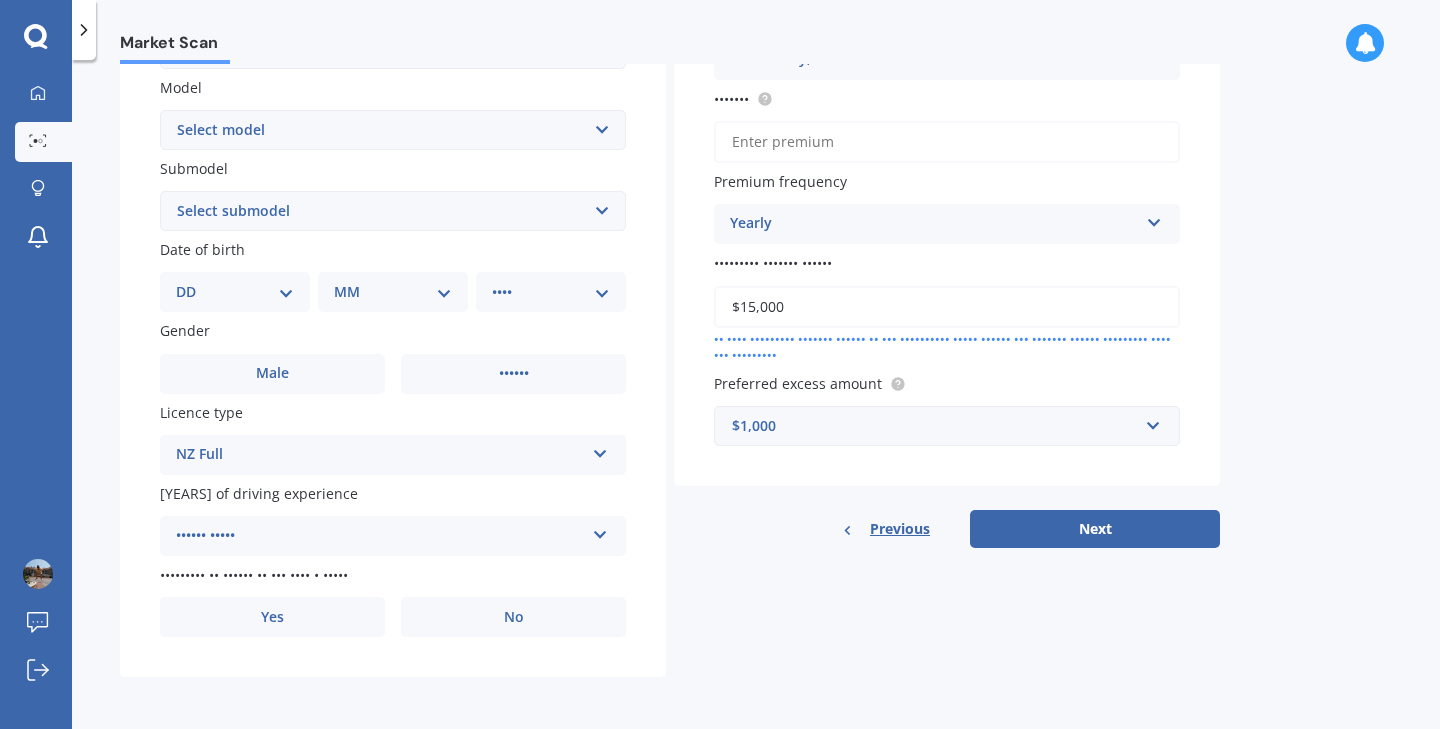 click on "Select years" at bounding box center [380, 536] 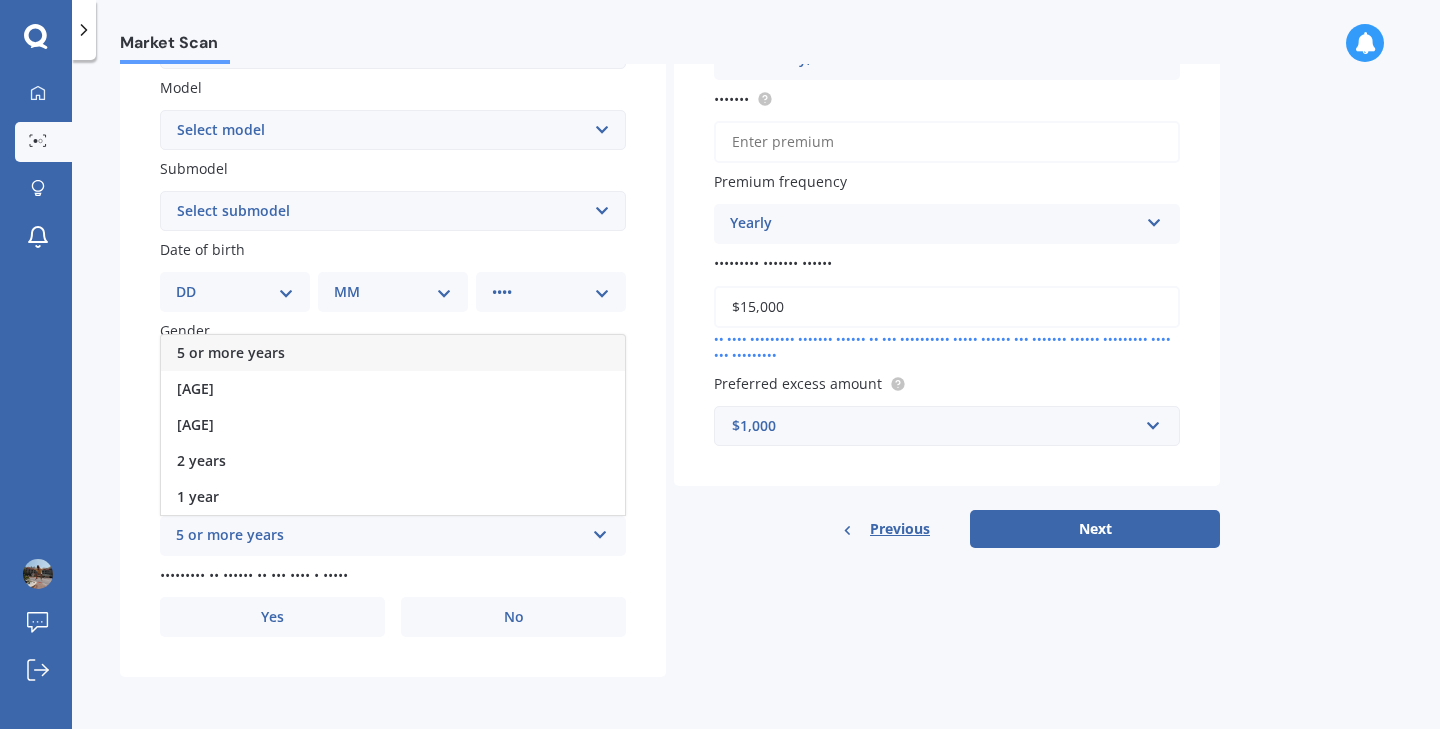 click on "5 or more years" at bounding box center [393, 353] 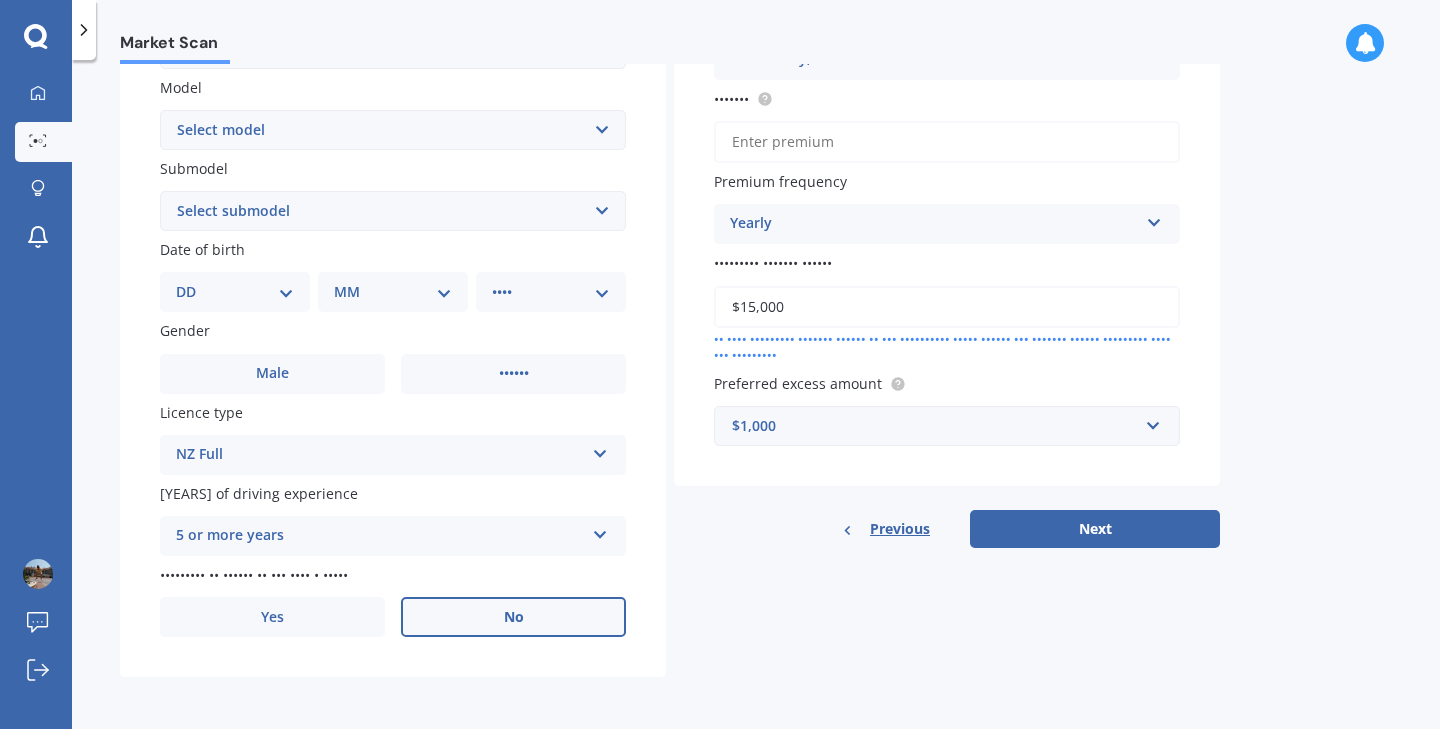click on "No" at bounding box center [513, 374] 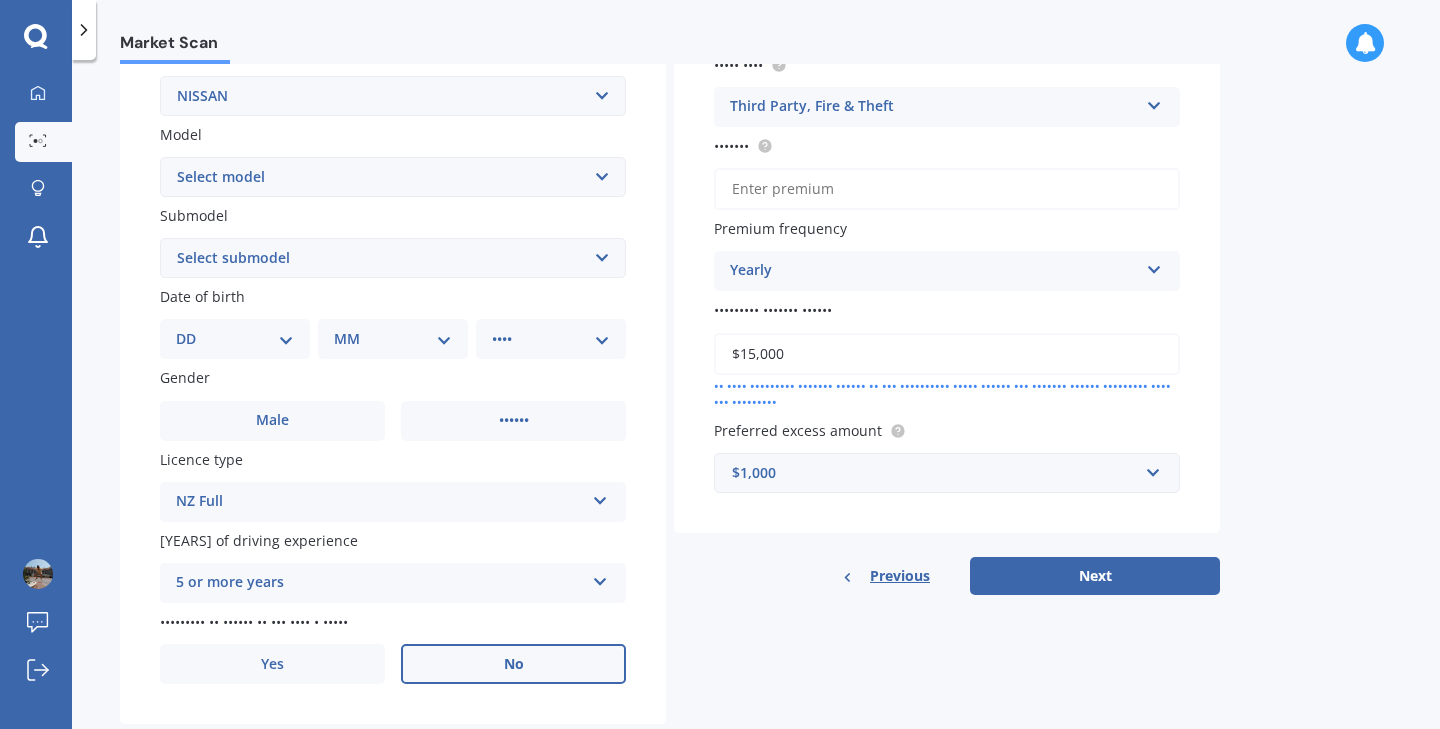 scroll, scrollTop: 398, scrollLeft: 0, axis: vertical 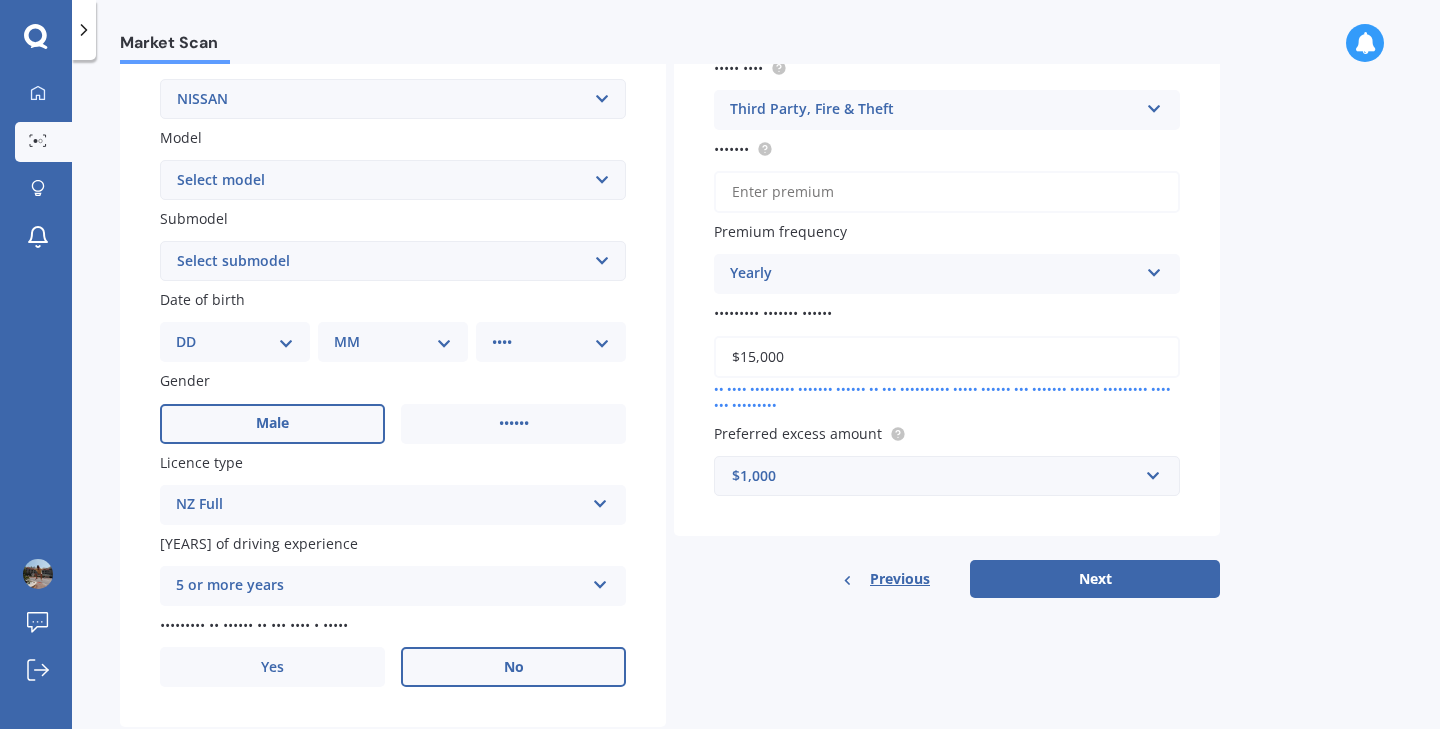 click on "Male" at bounding box center [272, 423] 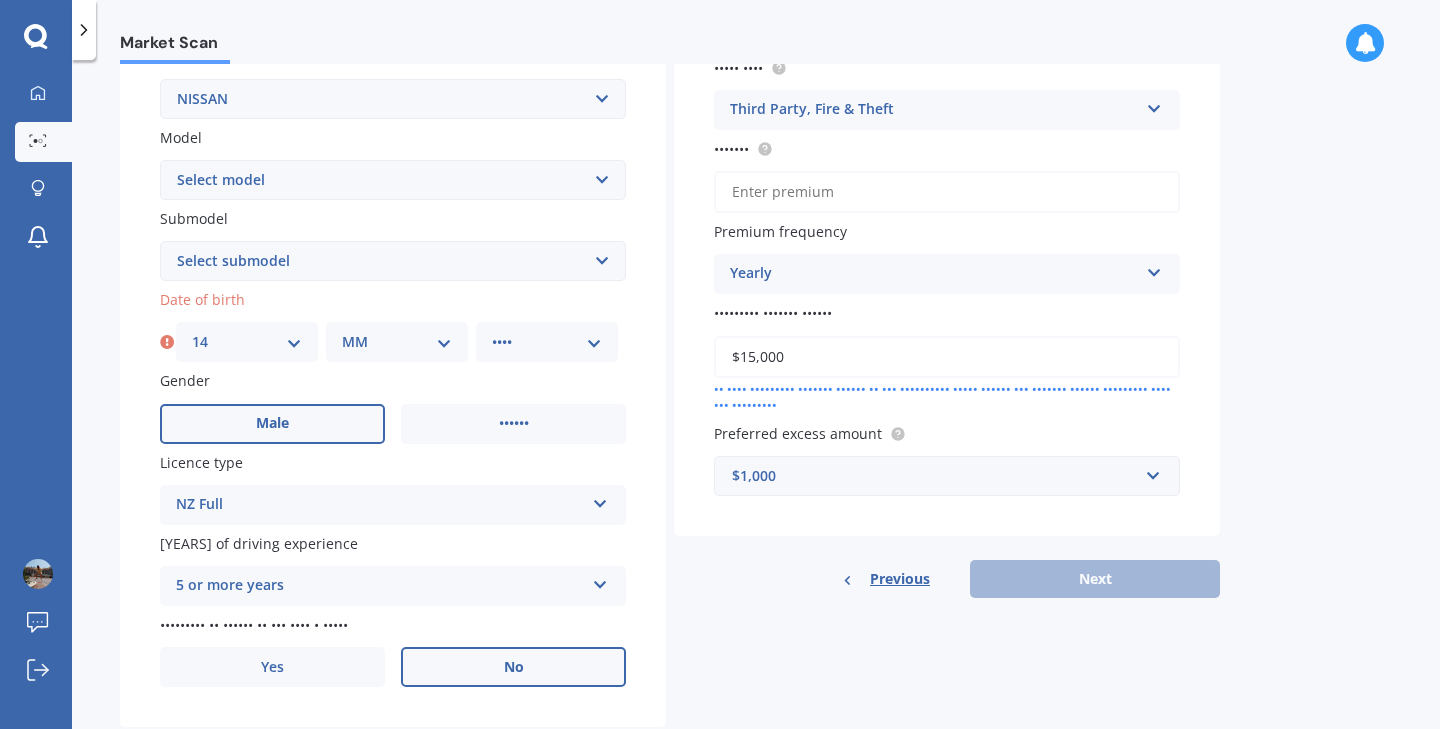 click on "MM 01 02 03 04 05 06 07 08 09 10 11 12" at bounding box center [397, 342] 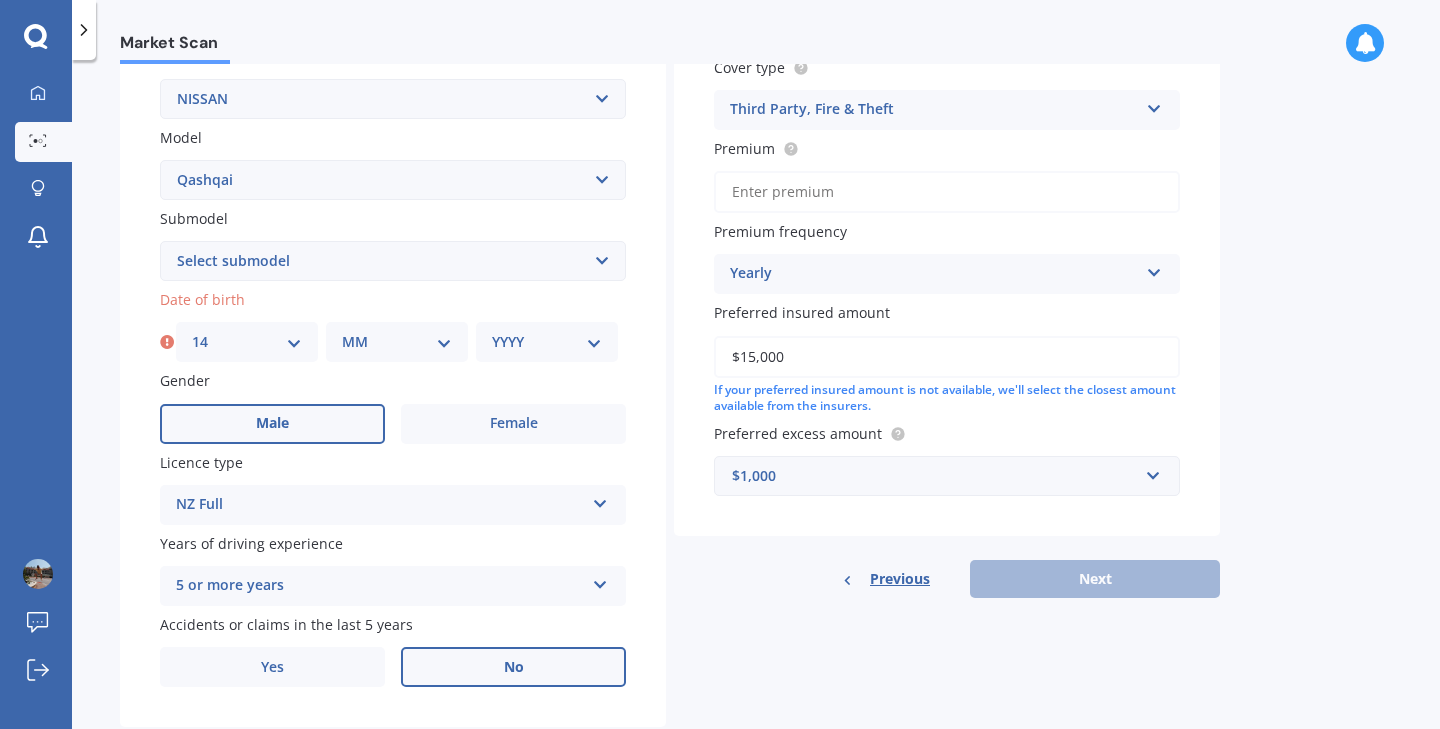 select on "03" 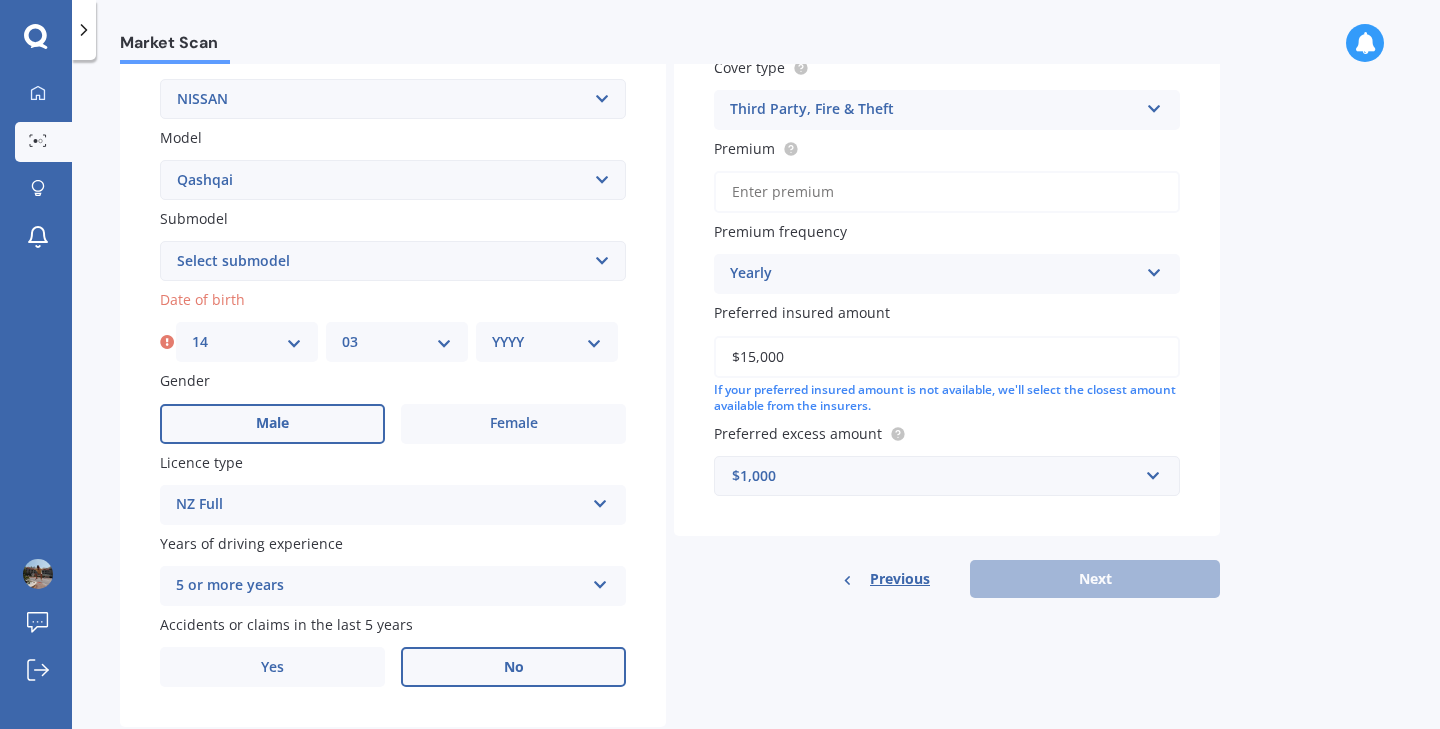 click on "YYYY 2025 2024 2023 2022 2021 2020 2019 2018 2017 2016 2015 2014 2013 2012 2011 2010 2009 2008 2007 2006 2005 2004 2003 2002 2001 2000 1999 1998 1997 1996 1995 1994 1993 1992 1991 1990 1989 1988 1987 1986 1985 1984 1983 1982 1981 1980 1979 1978 1977 1976 1975 1974 1973 1972 1971 1970 1969 1968 1967 1966 1965 1964 1963 1962 1961 1960 1959 1958 1957 1956 1955 1954 1953 1952 1951 1950 1949 1948 1947 1946 1945 1944 1943 1942 1941 1940 1939 1938 1937 1936 1935 1934 1933 1932 1931 1930 1929 1928 1927 1926" at bounding box center [547, 342] 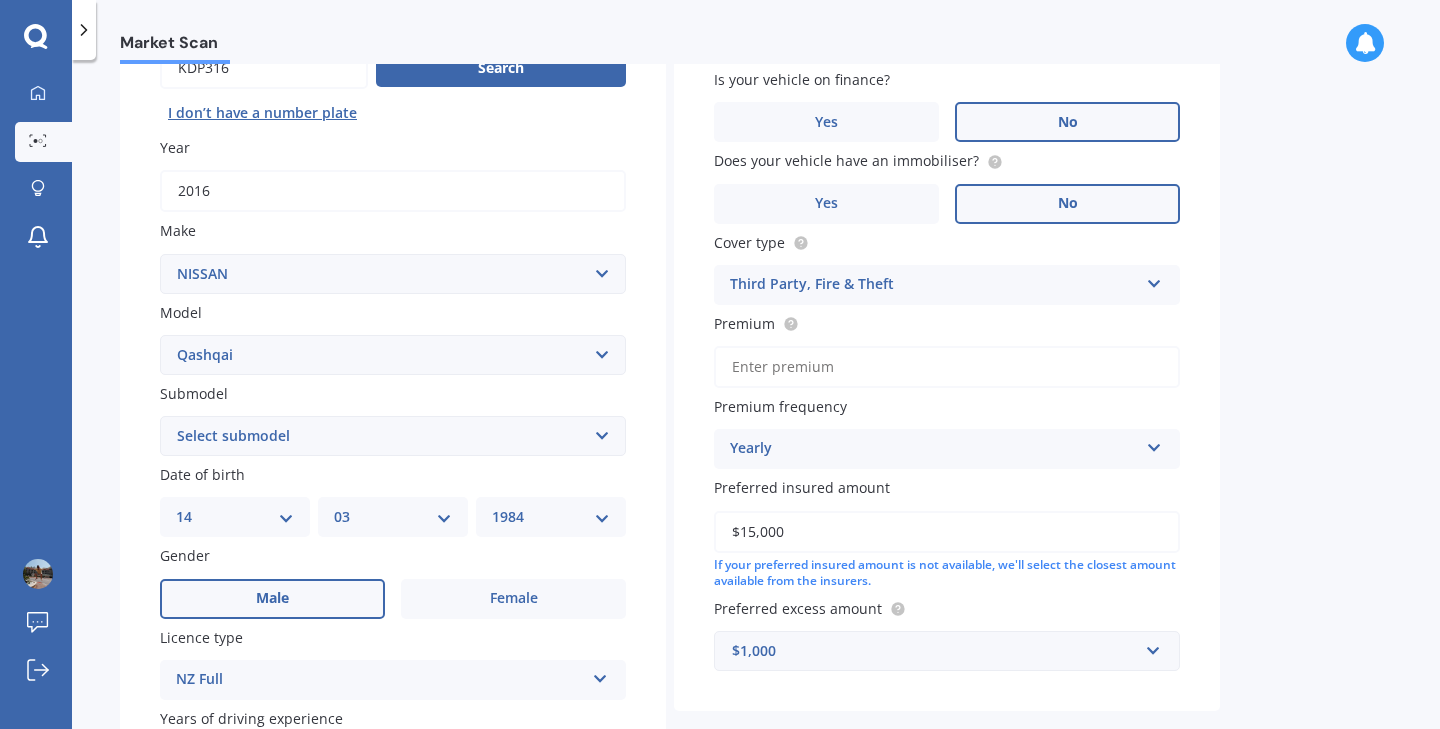 scroll, scrollTop: 231, scrollLeft: 0, axis: vertical 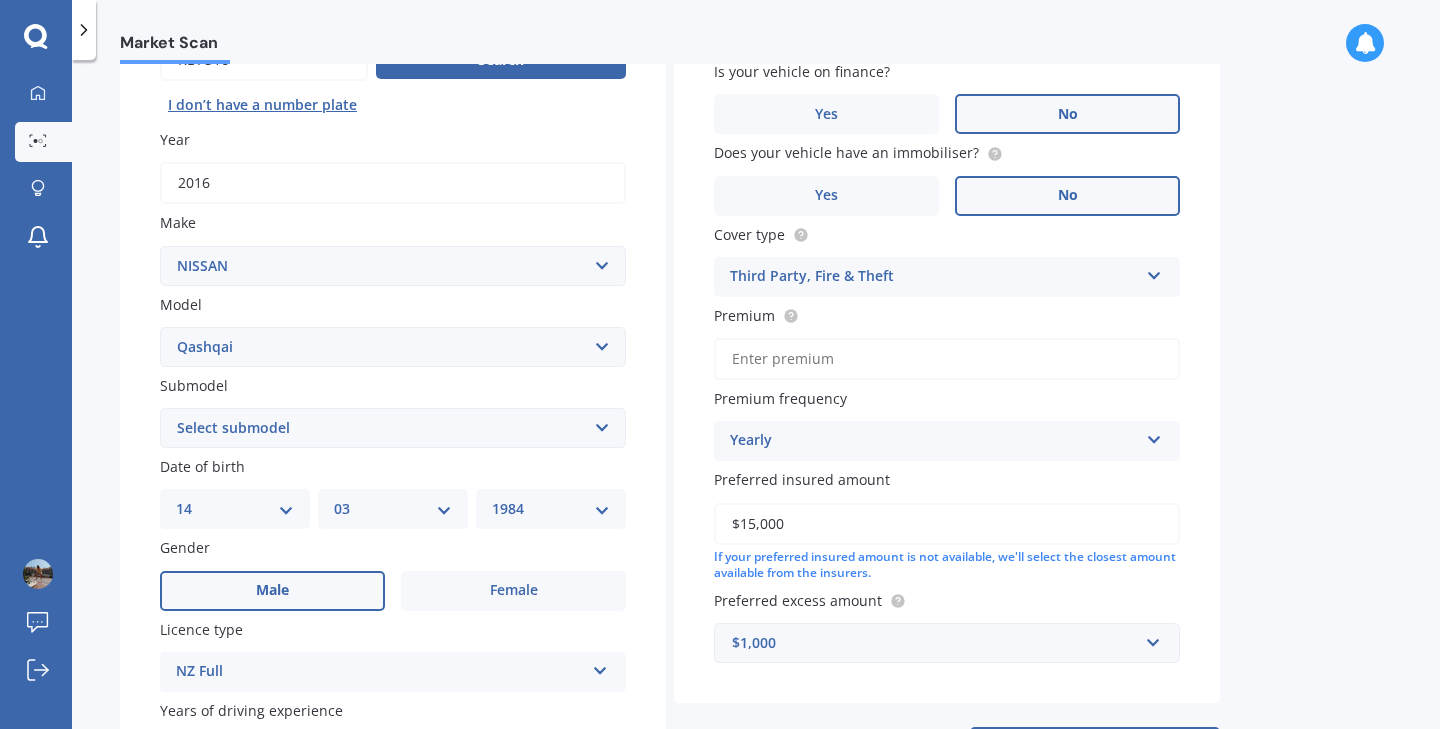 click on "Premium" at bounding box center (947, 359) 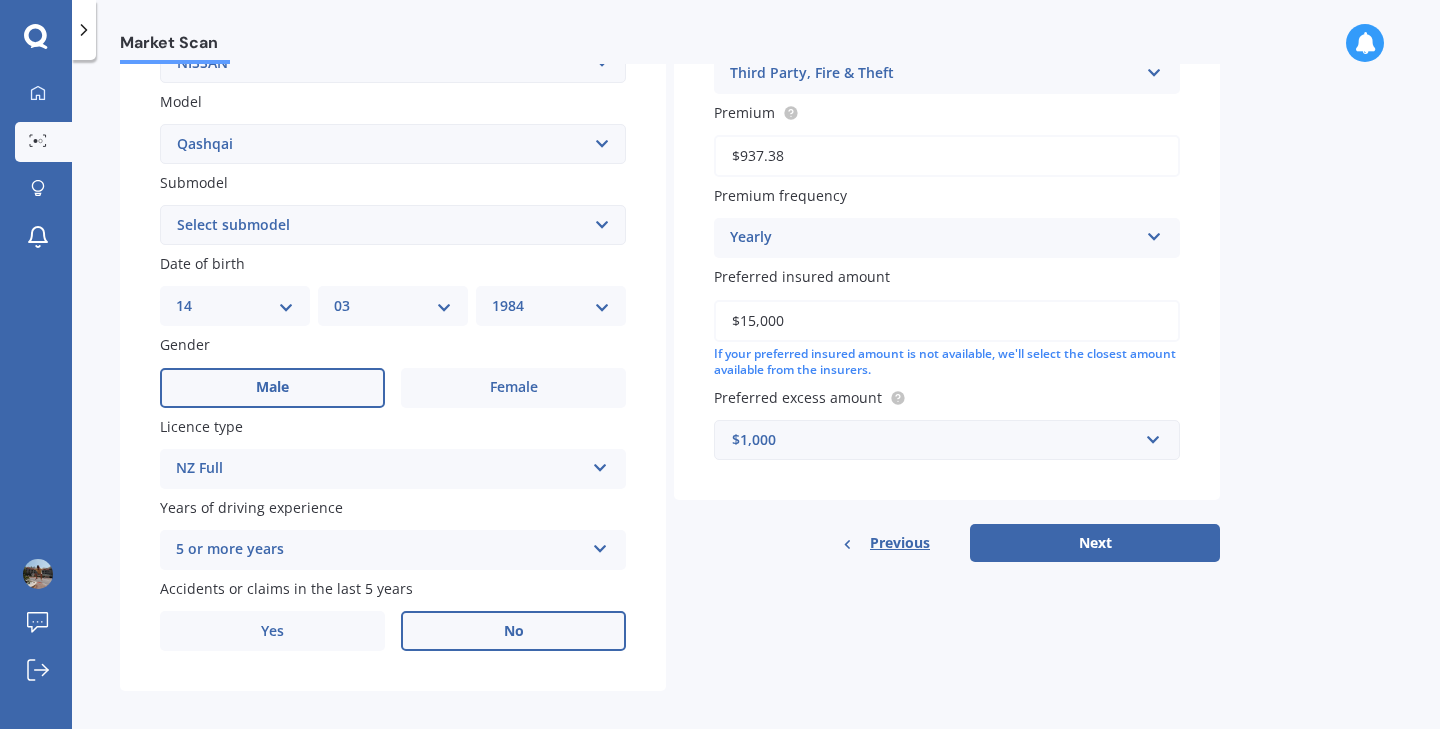 scroll, scrollTop: 445, scrollLeft: 0, axis: vertical 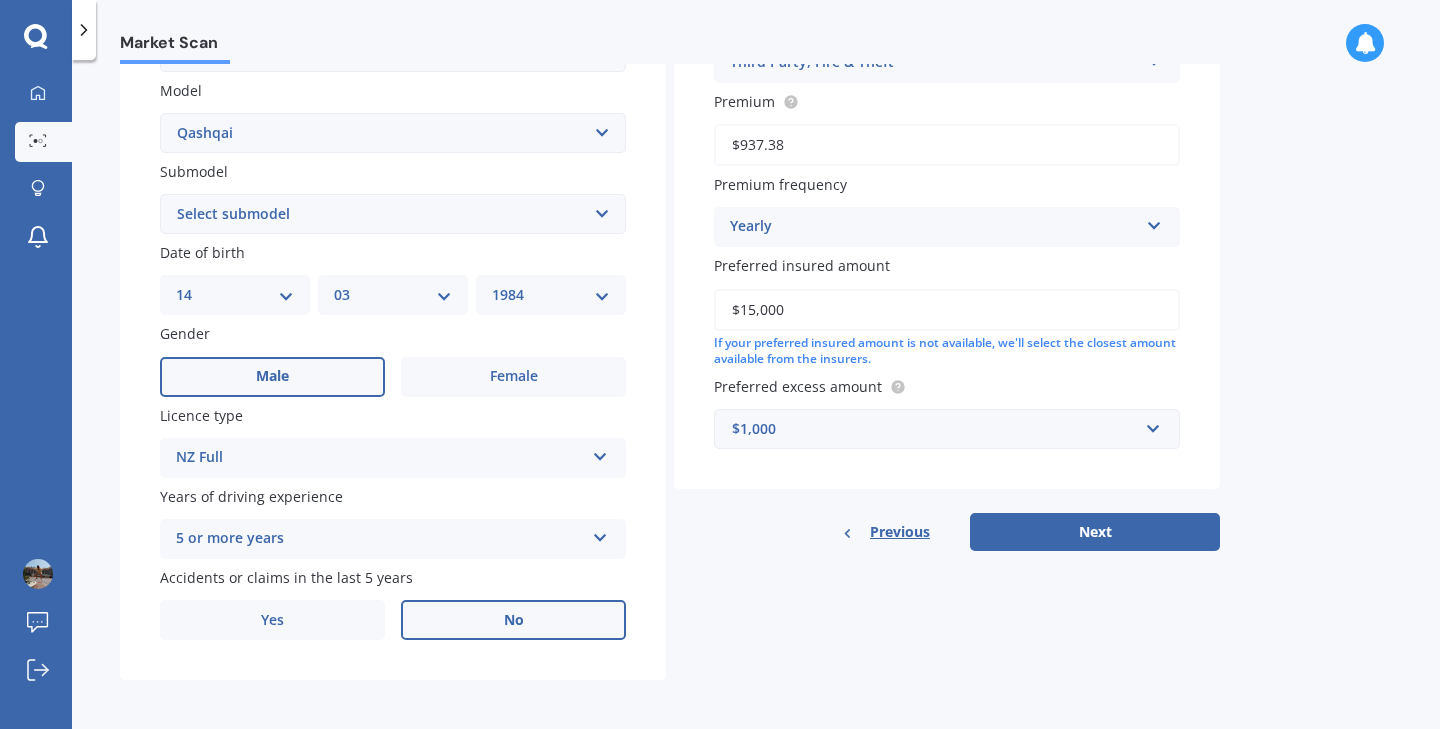 type on "$937.38" 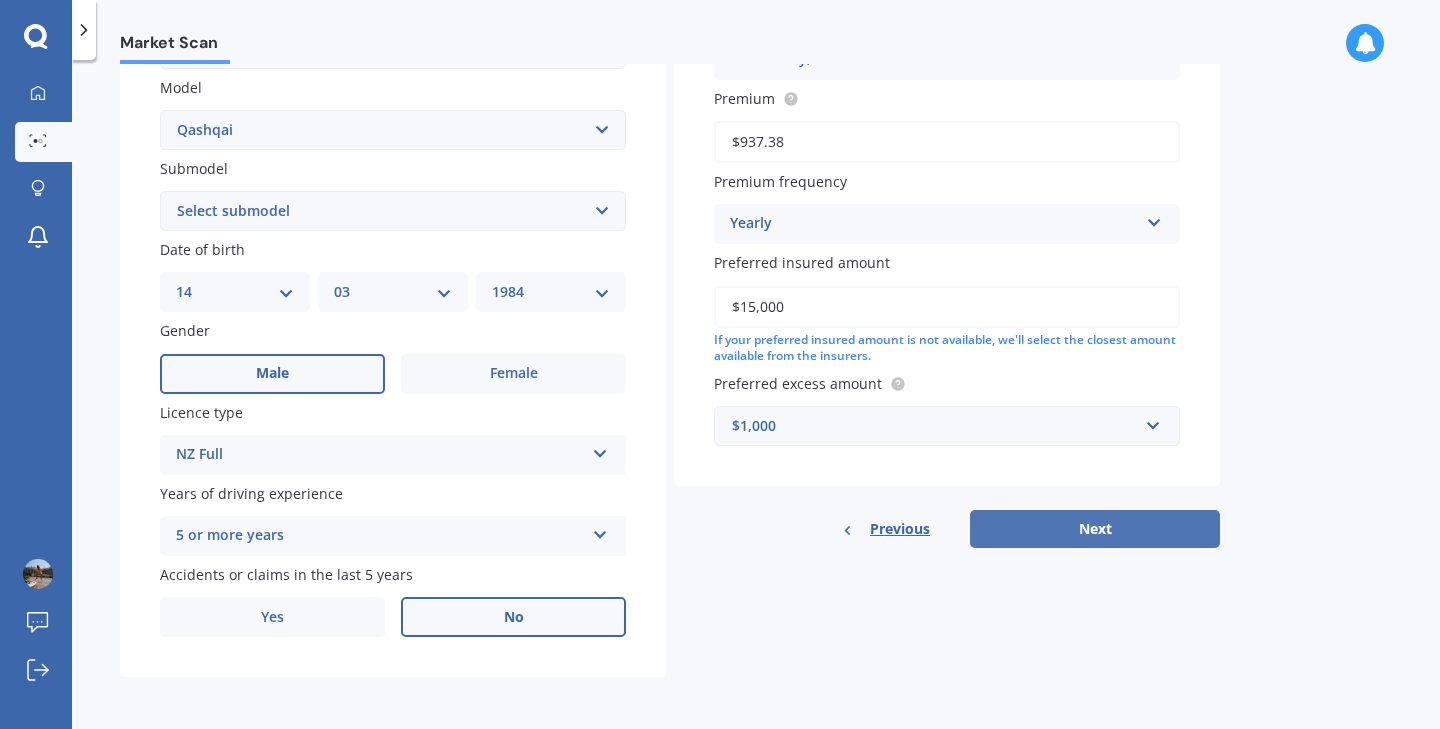click on "Next" at bounding box center [1095, 529] 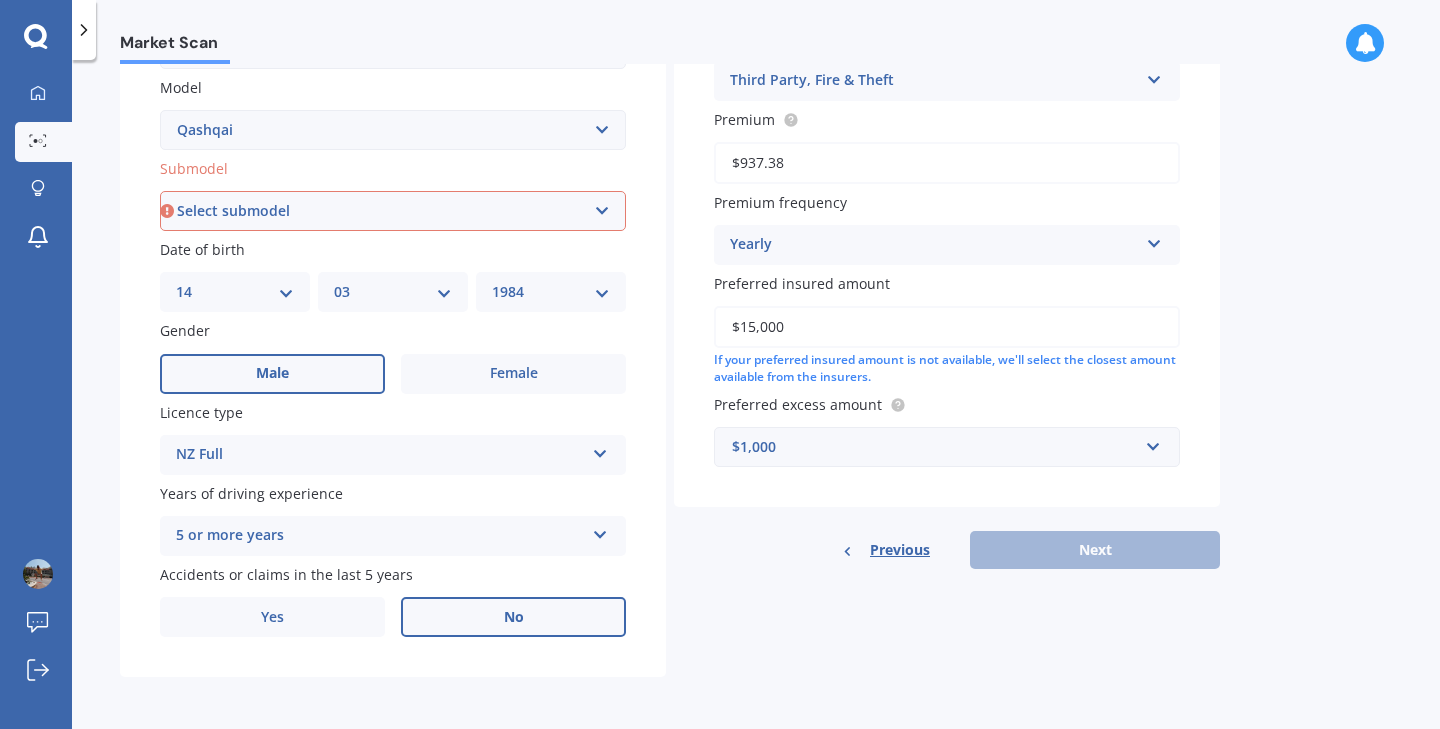 click on "Select submodel (All Other) N-TEC ST ST-L Ti Ti-L TI-L E-POWER 1.5PEH TS Turbo Diesel Turbo Wagon" at bounding box center [393, 211] 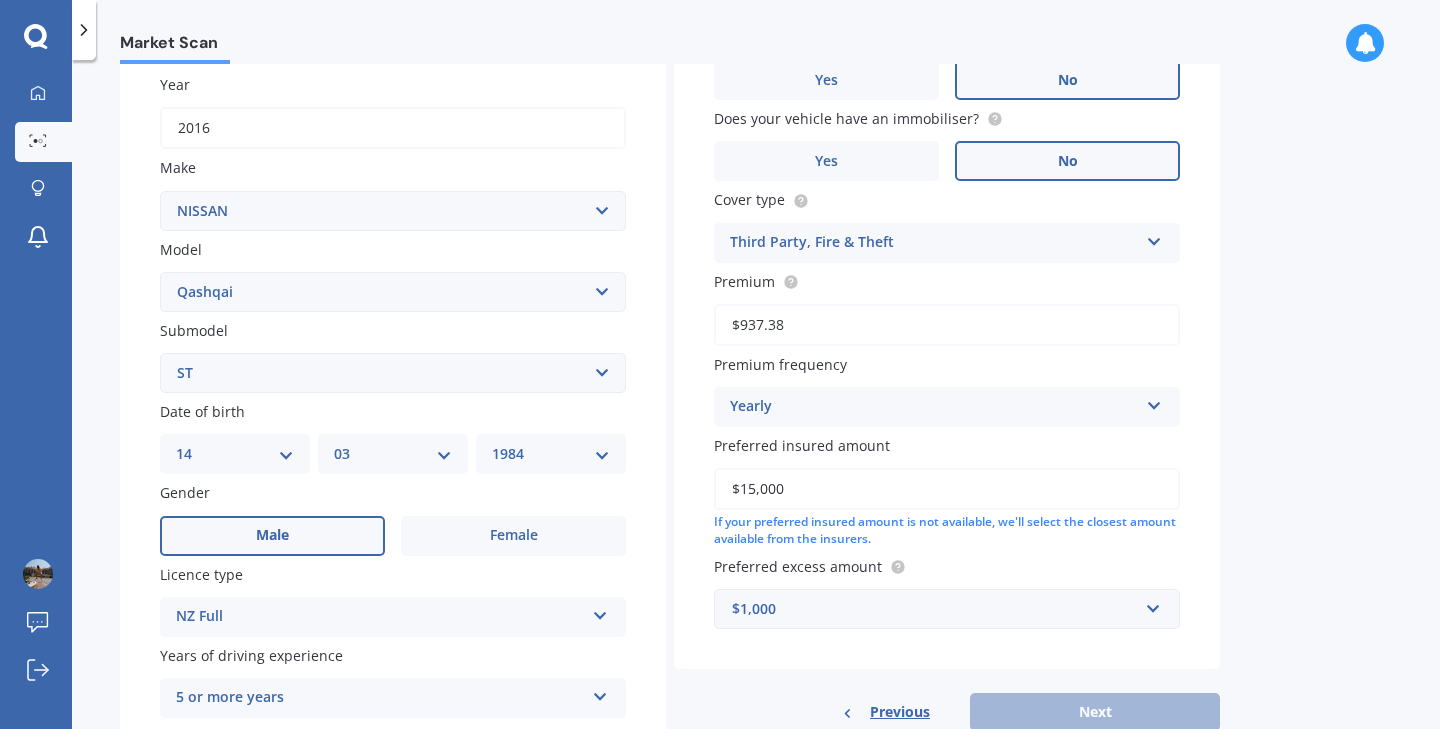 scroll, scrollTop: 137, scrollLeft: 0, axis: vertical 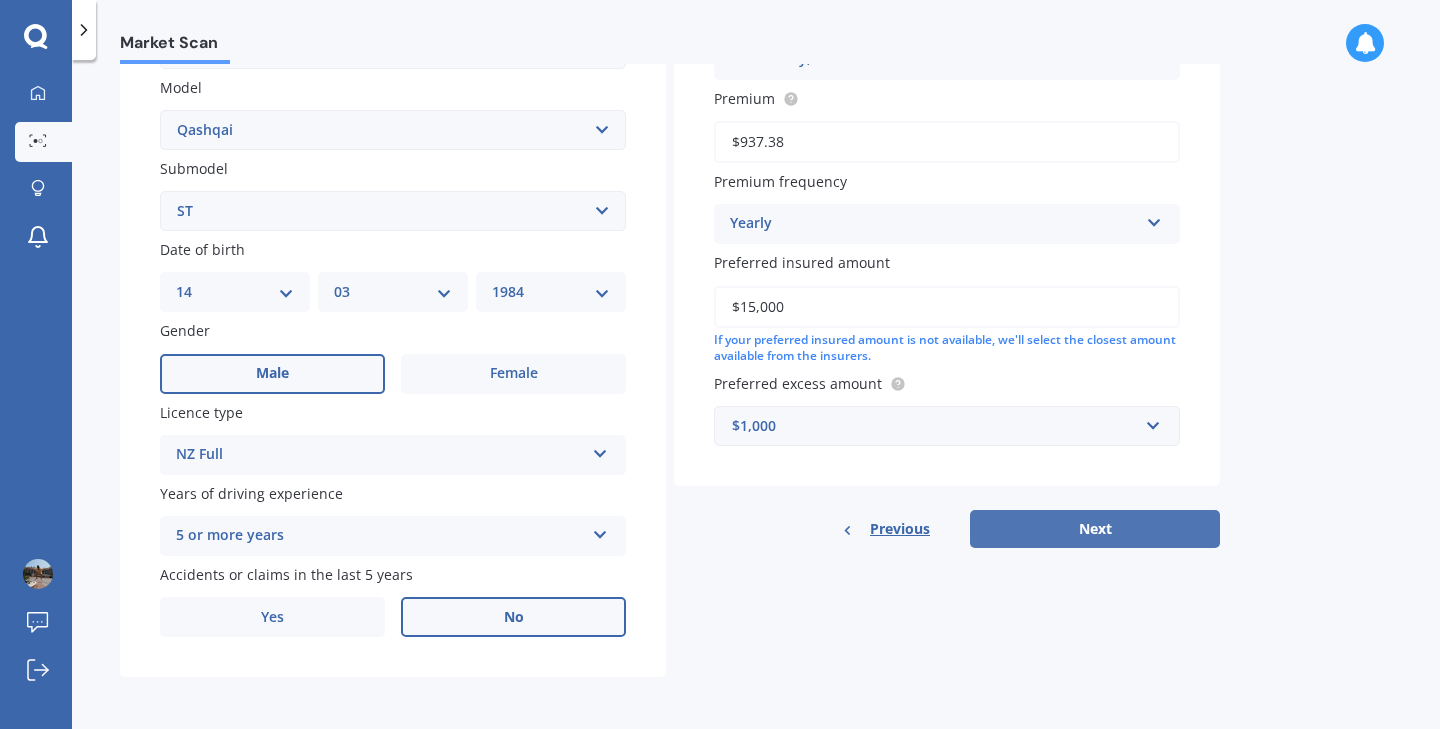 click on "Next" at bounding box center [1095, 529] 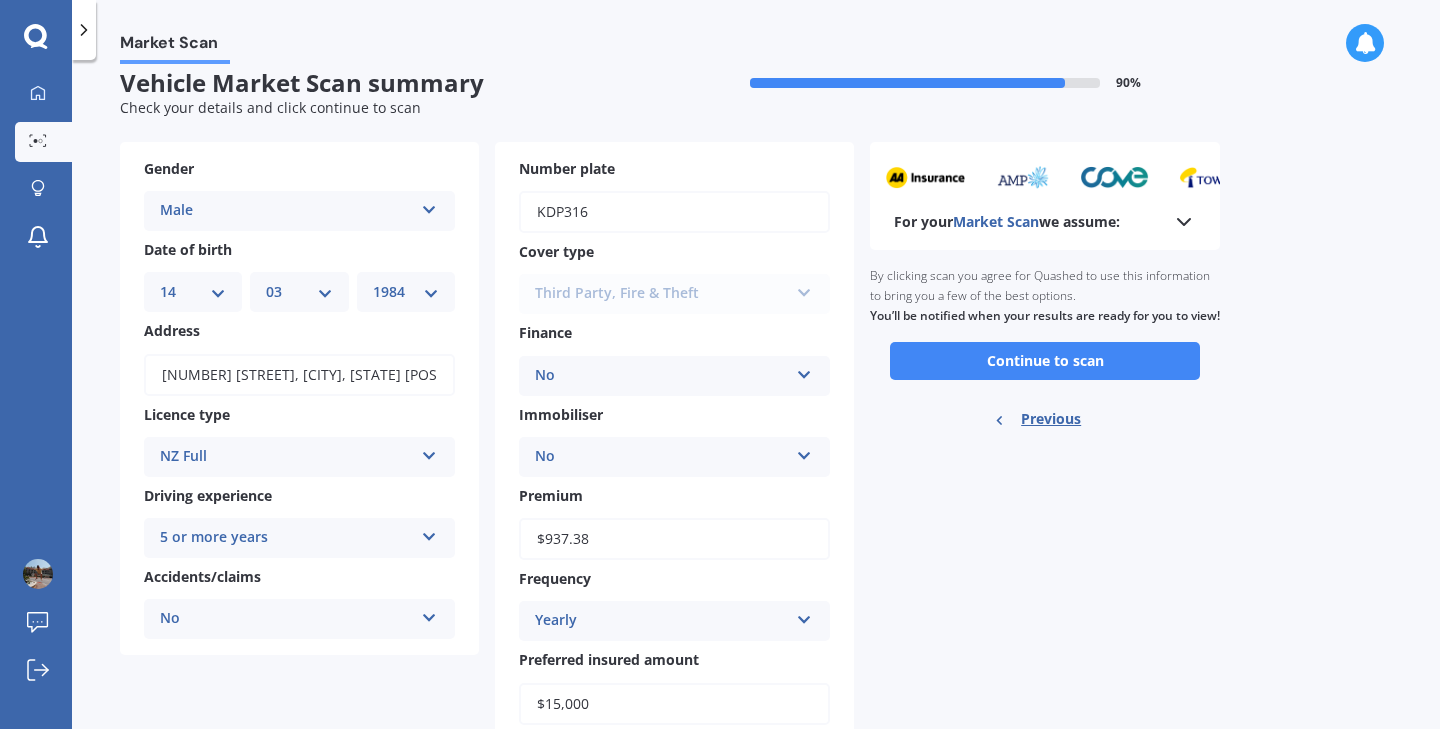 scroll, scrollTop: 0, scrollLeft: 0, axis: both 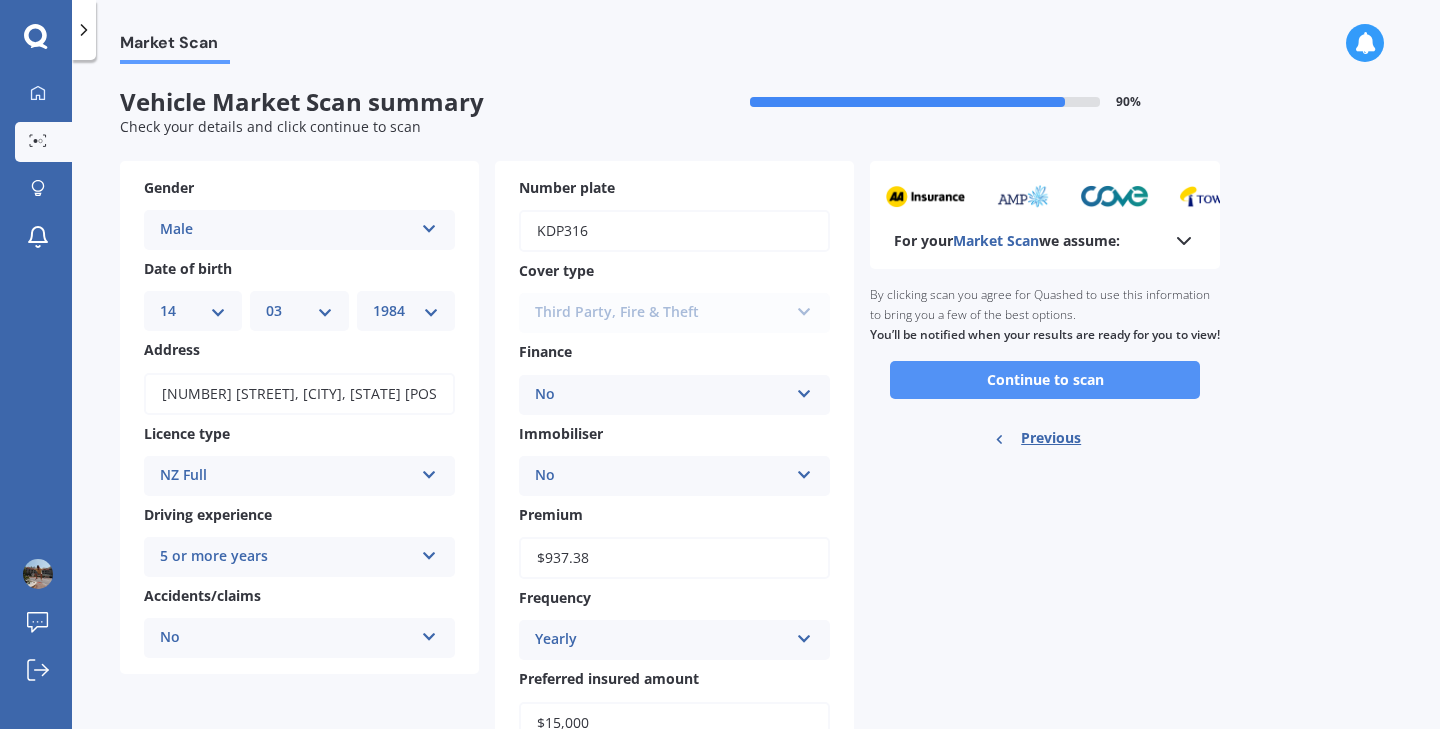 click on "Continue to scan" at bounding box center [1045, 380] 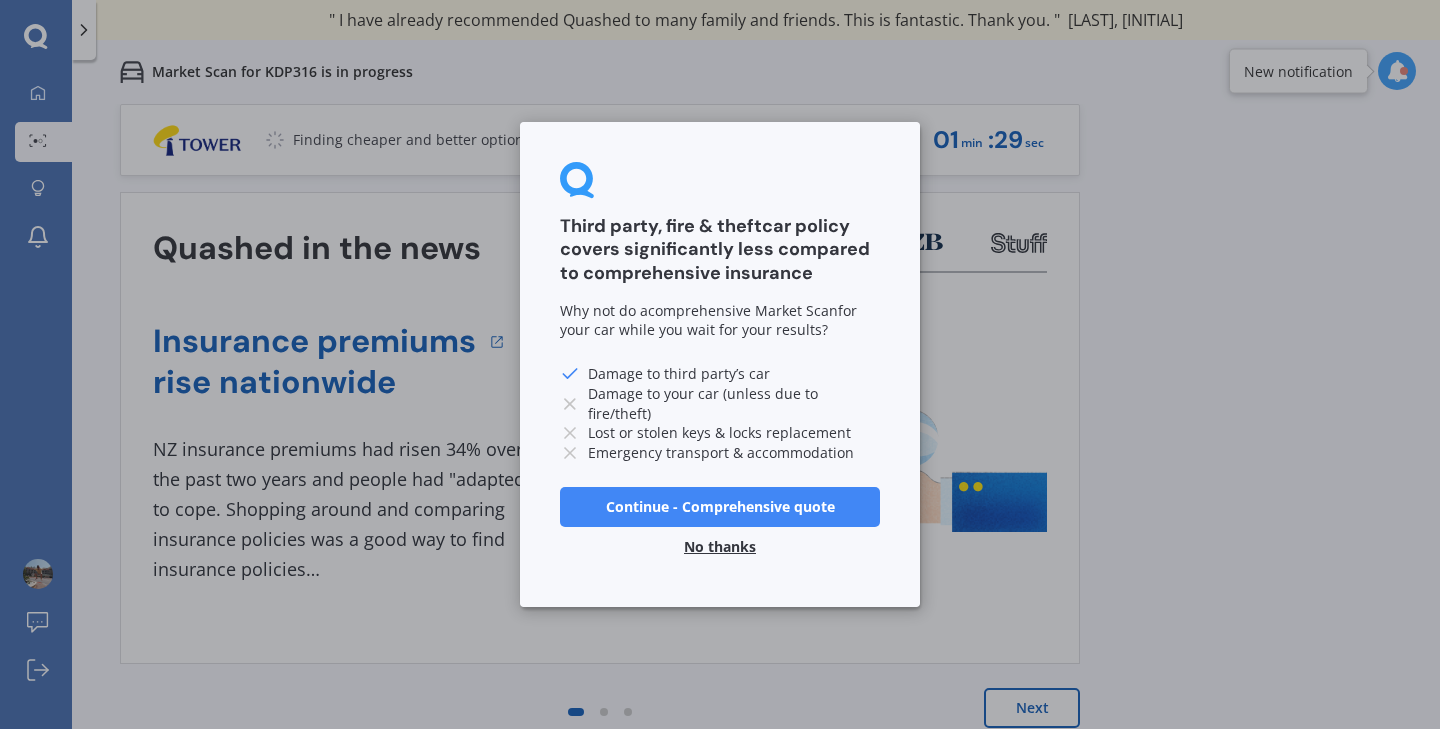 click on "No thanks" at bounding box center (720, 547) 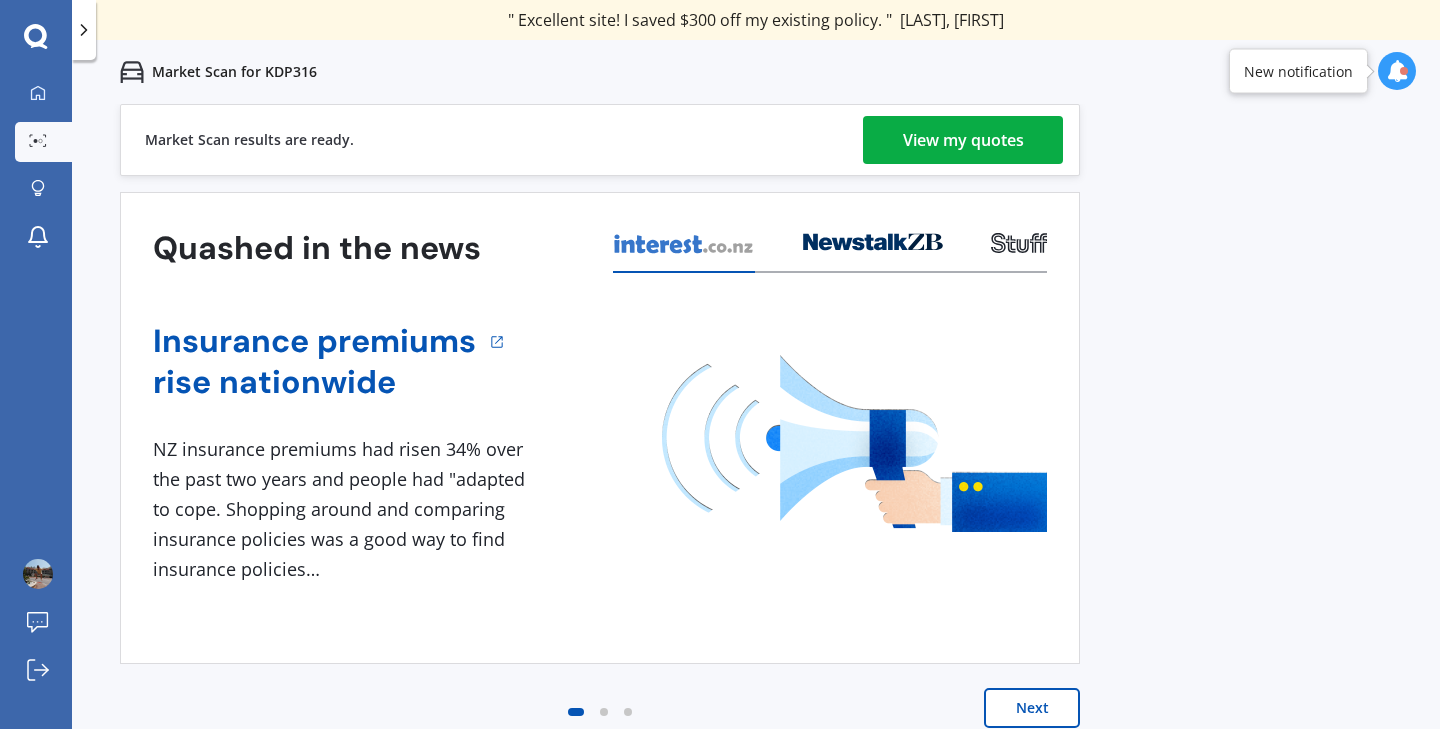click on "View my quotes" at bounding box center [963, 140] 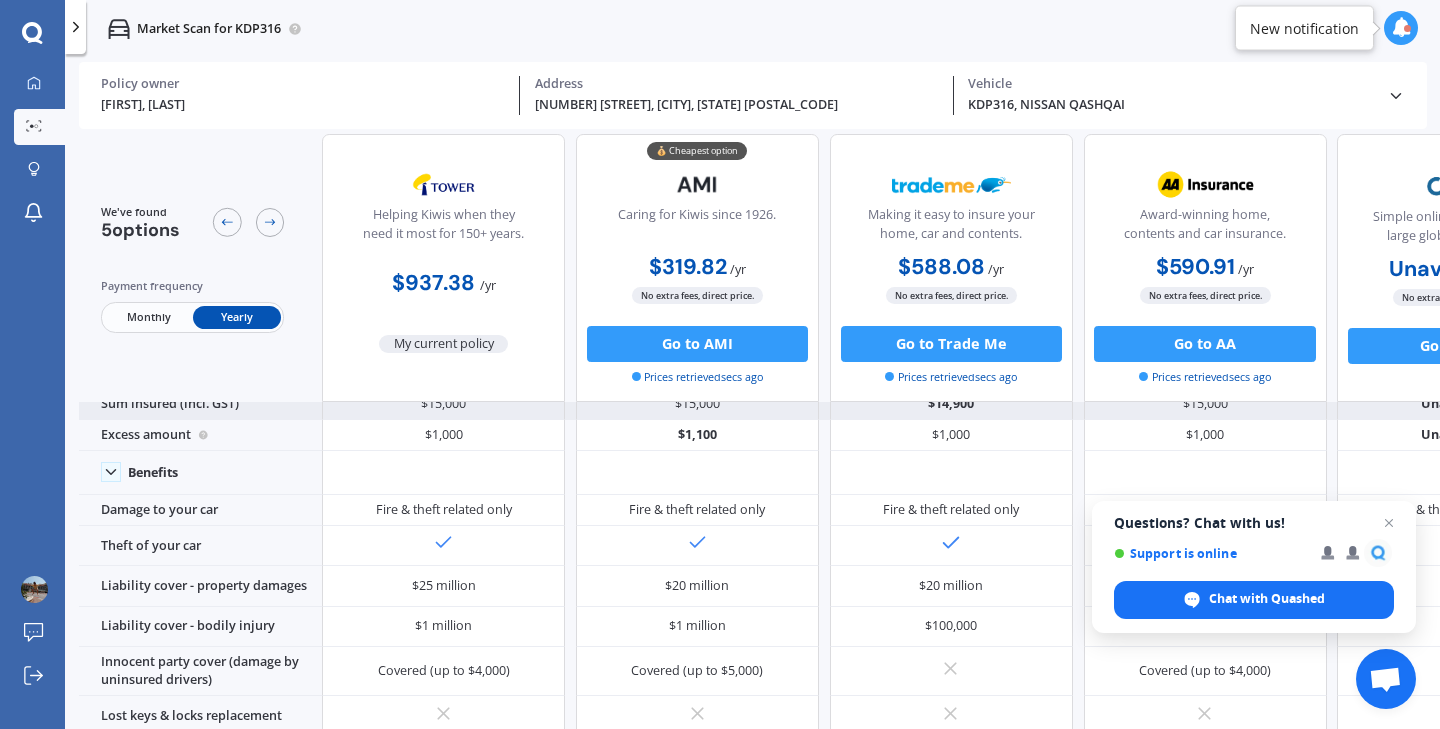 scroll, scrollTop: 0, scrollLeft: 0, axis: both 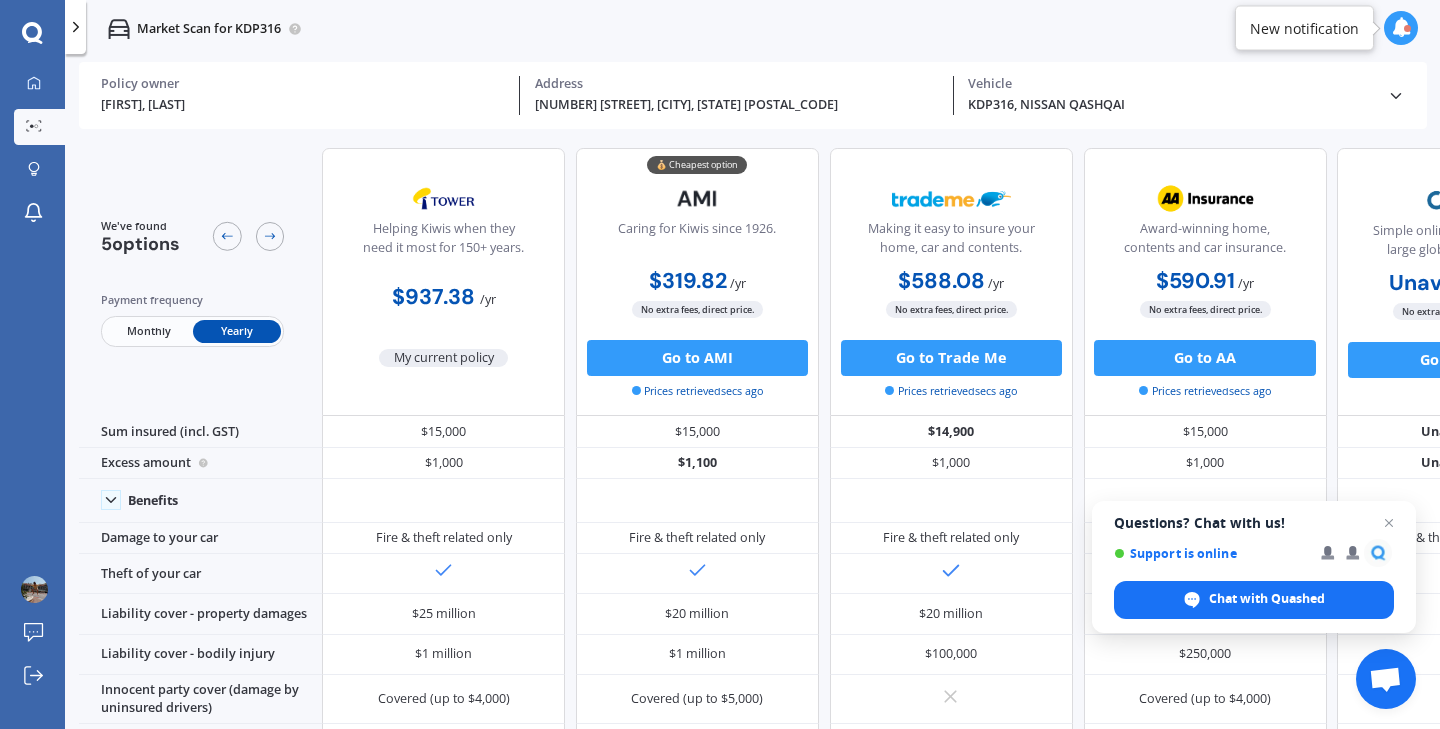 click on "Monthly" at bounding box center [148, 331] 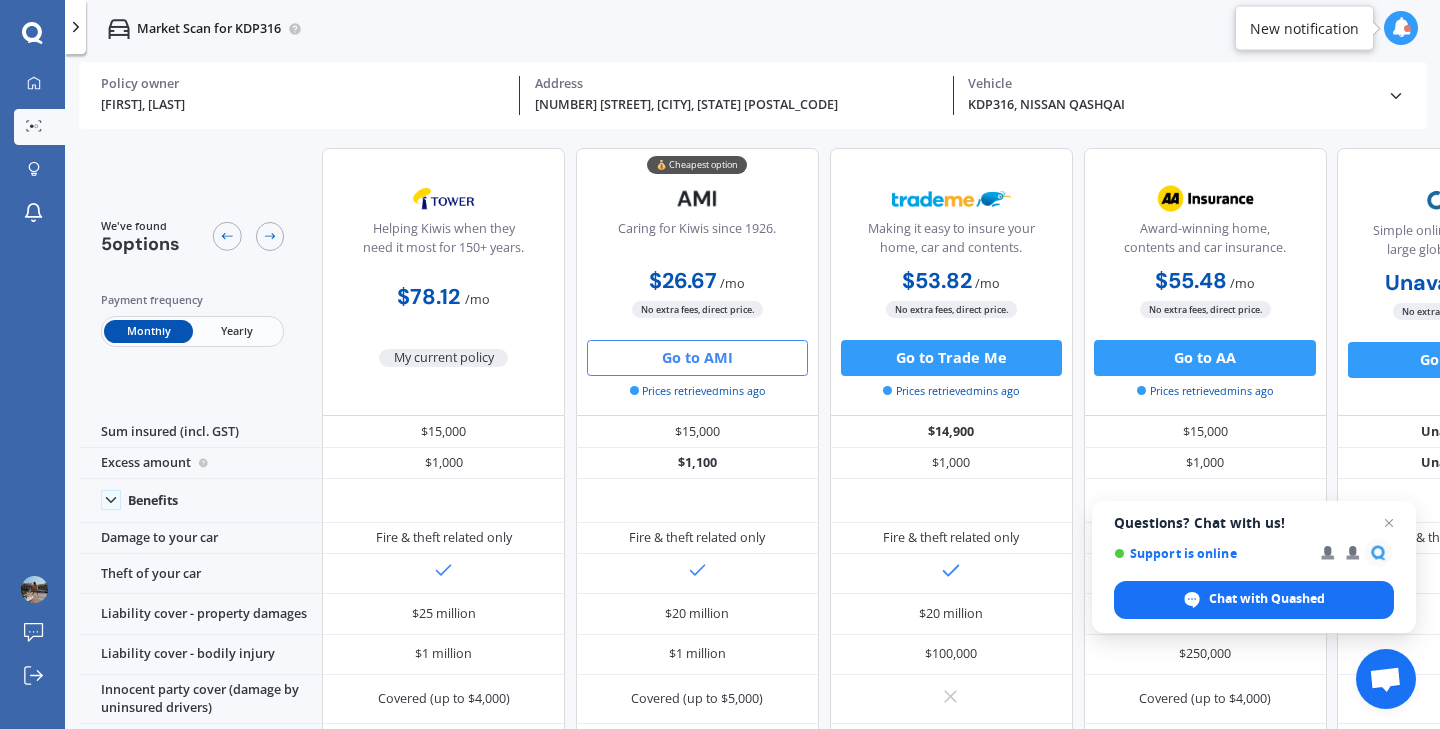 click on "Go to AMI" at bounding box center (697, 358) 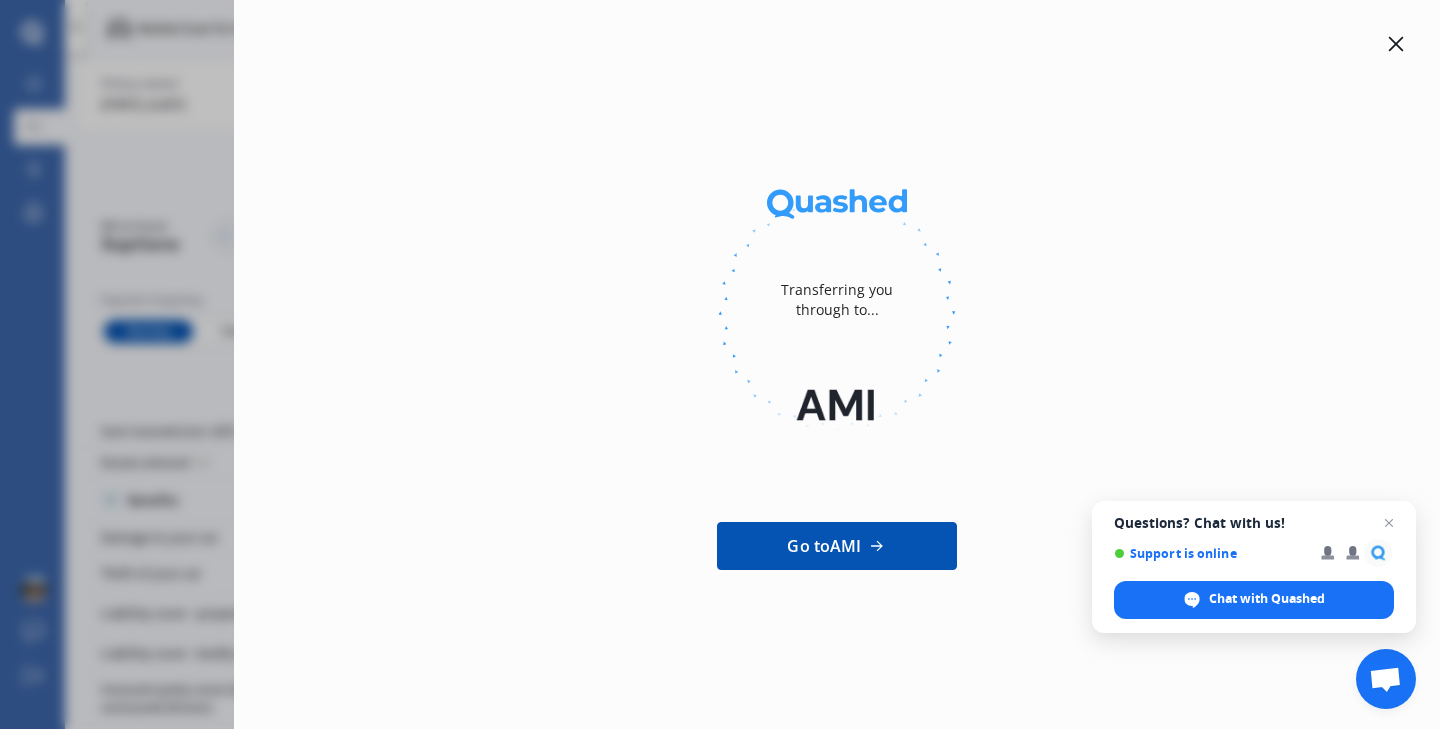 click at bounding box center [1396, 44] 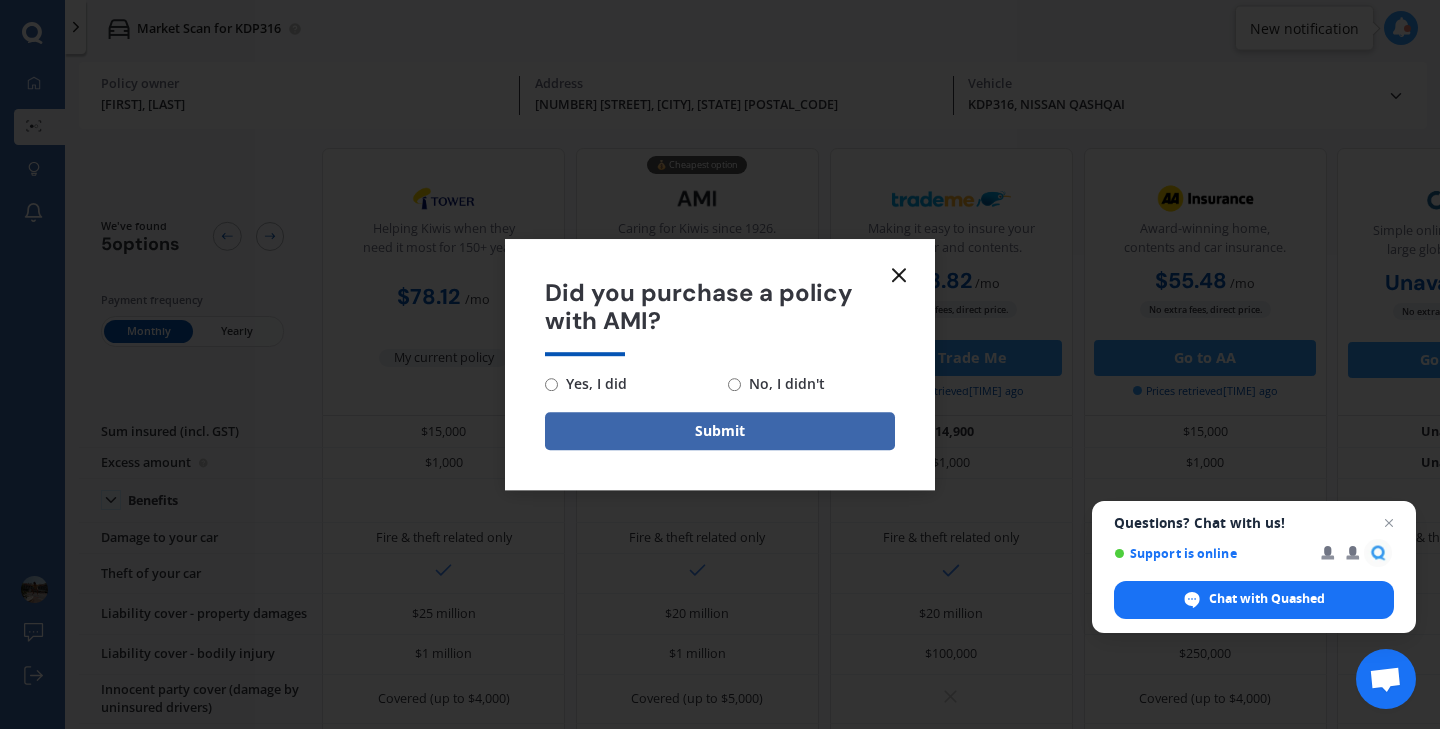 click at bounding box center [899, 275] 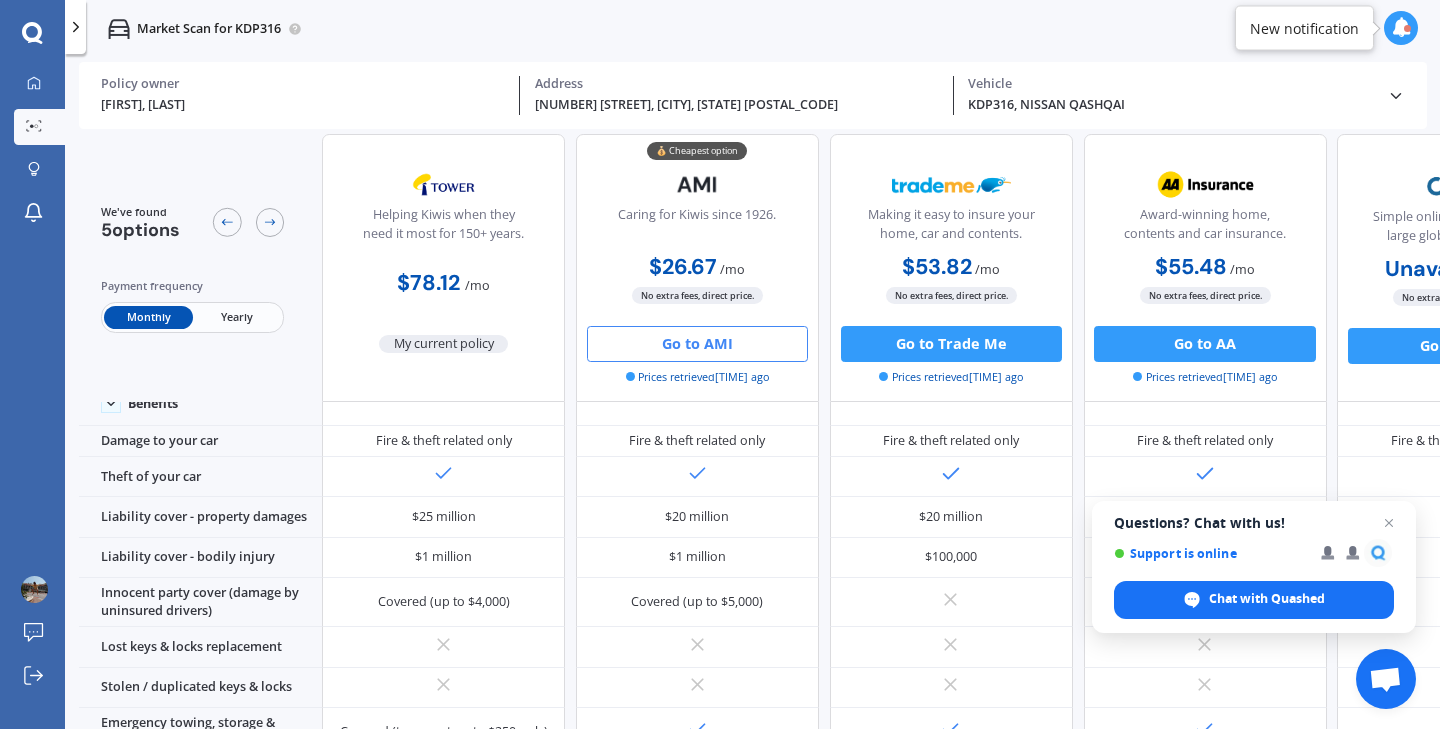 scroll, scrollTop: 0, scrollLeft: 0, axis: both 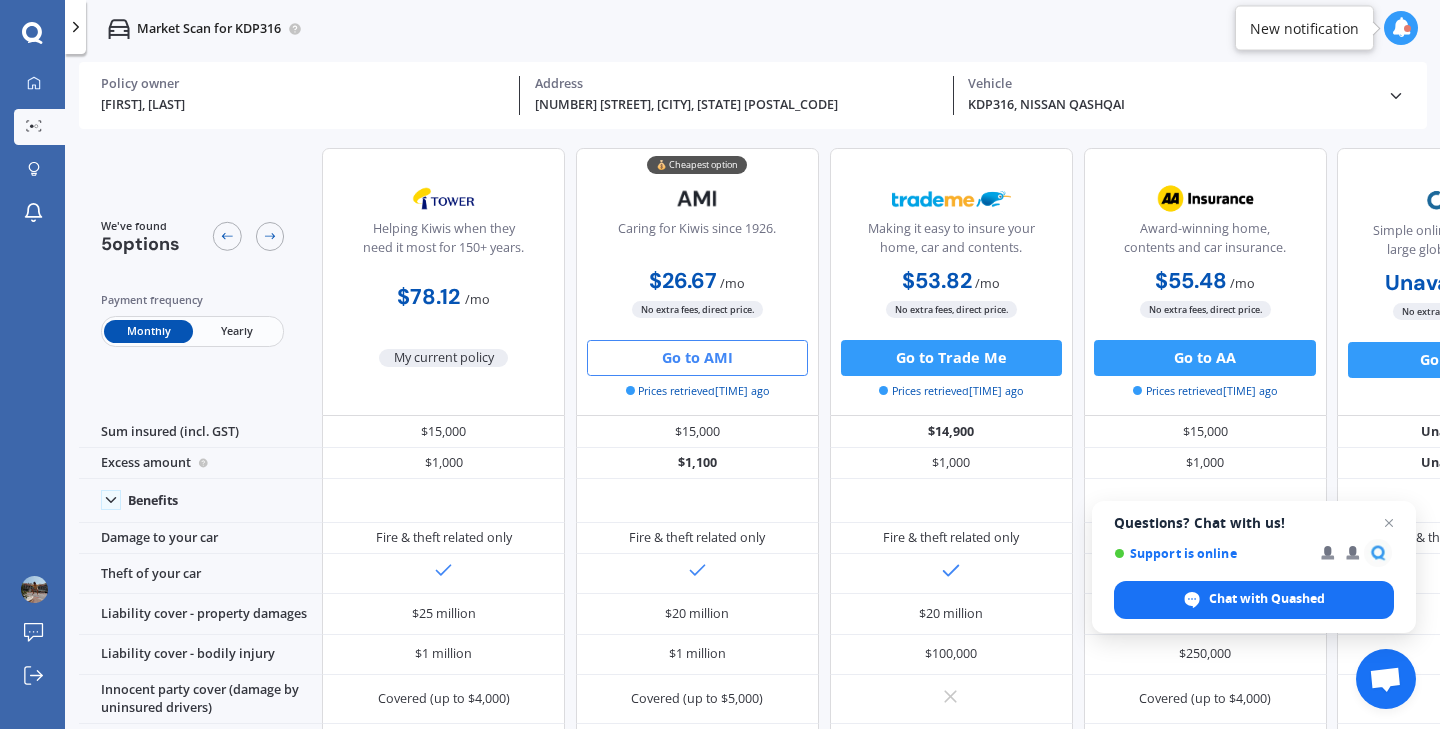 click at bounding box center (1396, 96) 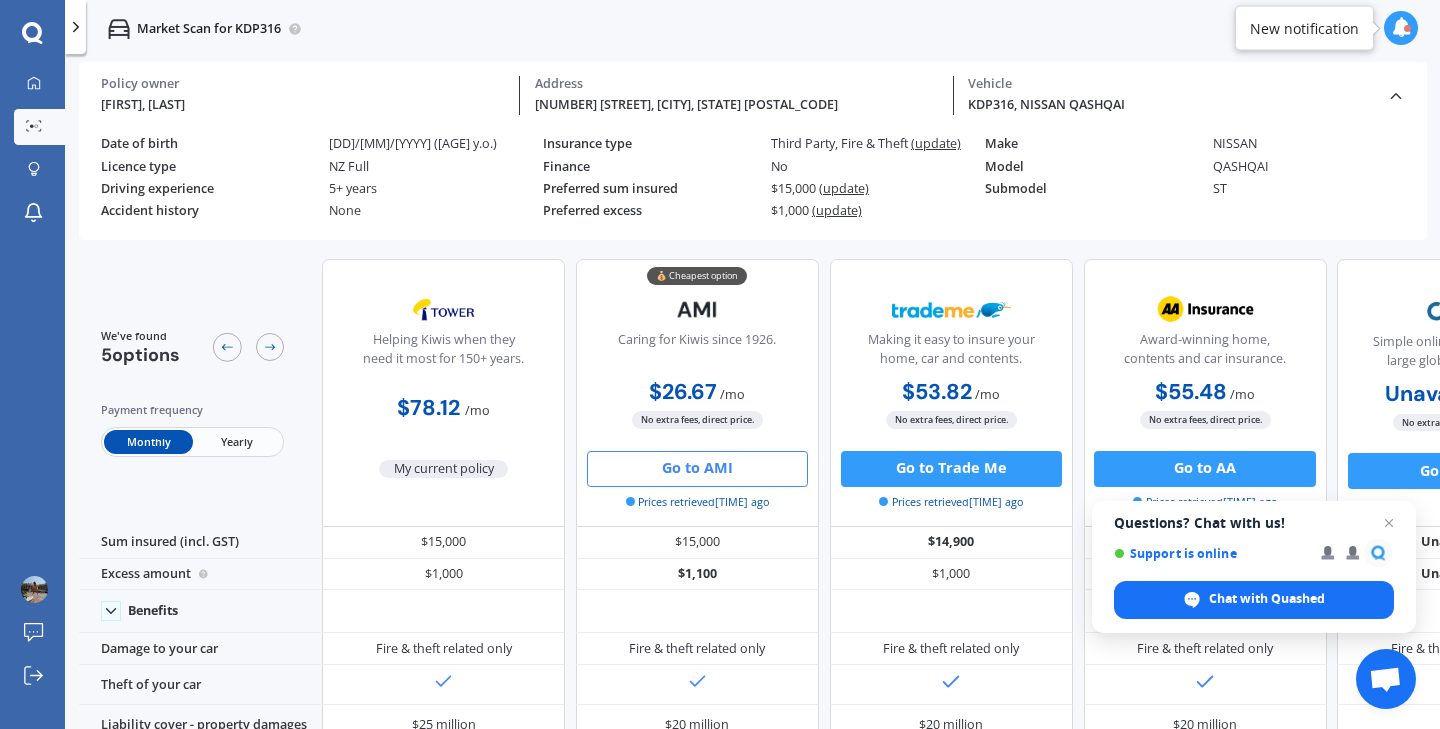 click at bounding box center [1396, 96] 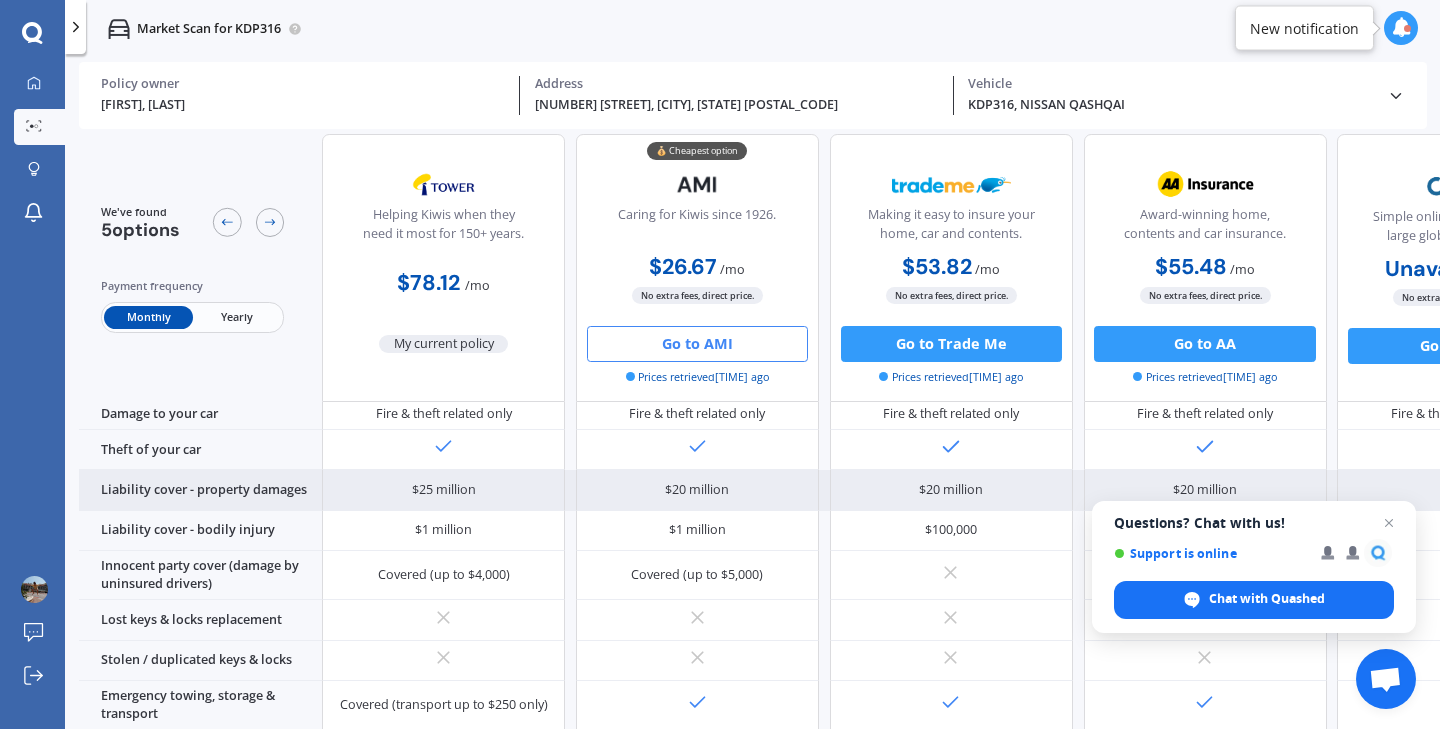scroll, scrollTop: 148, scrollLeft: 0, axis: vertical 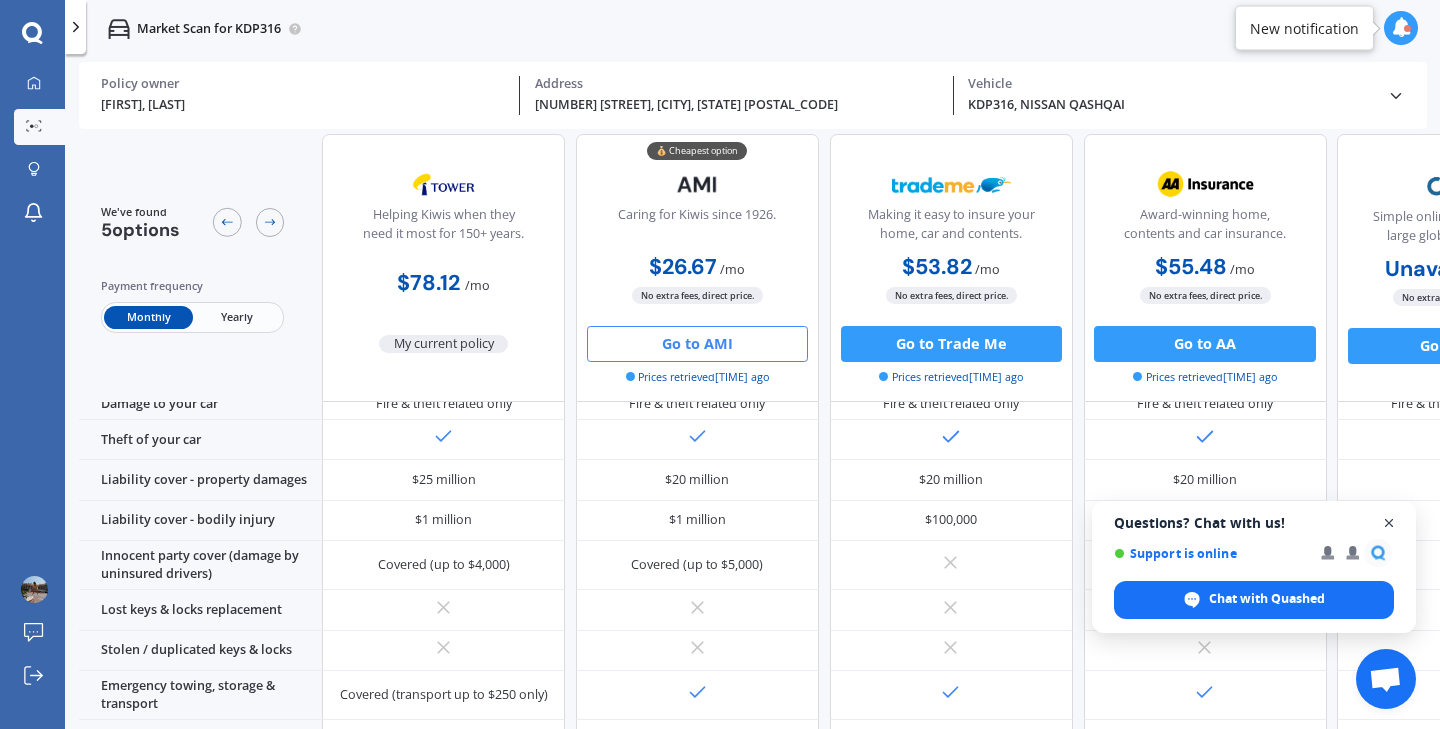 click at bounding box center [1389, 523] 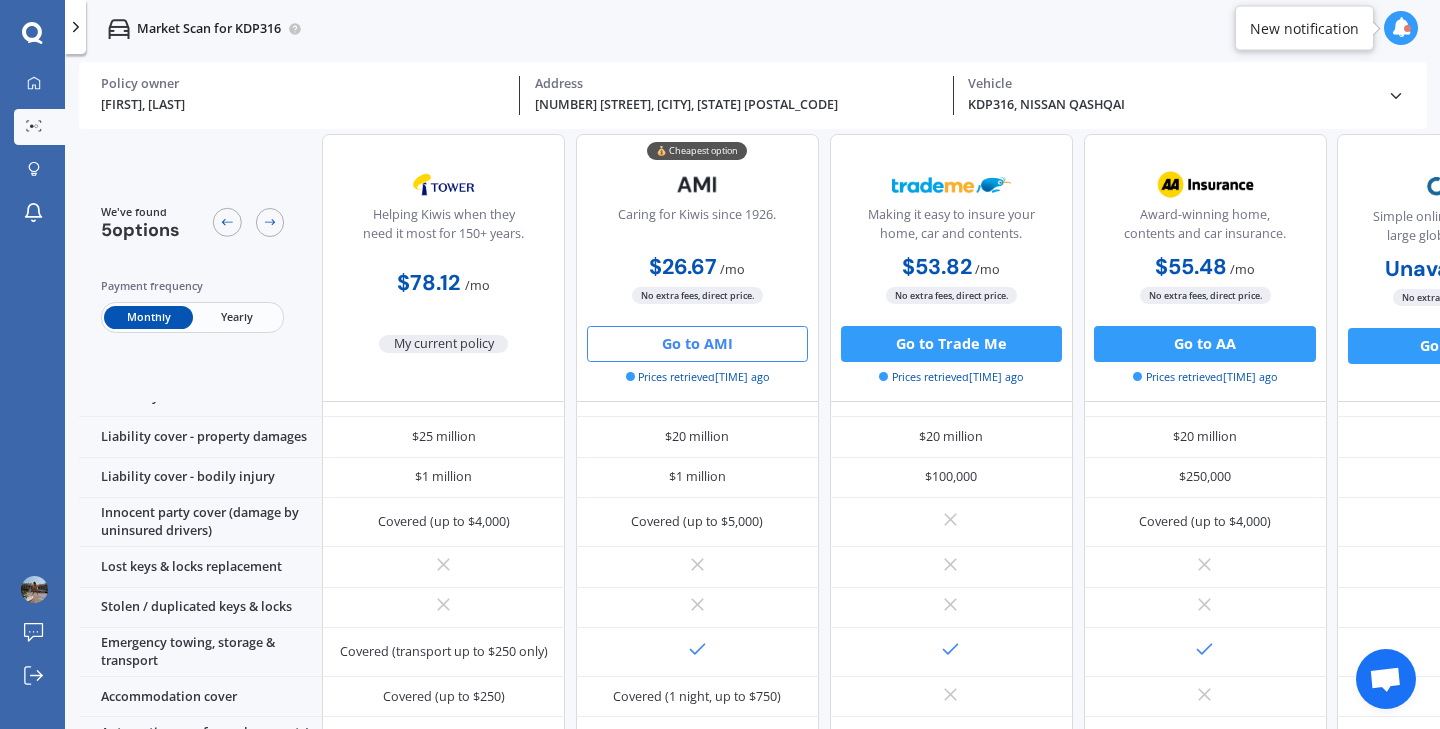 scroll, scrollTop: 0, scrollLeft: 0, axis: both 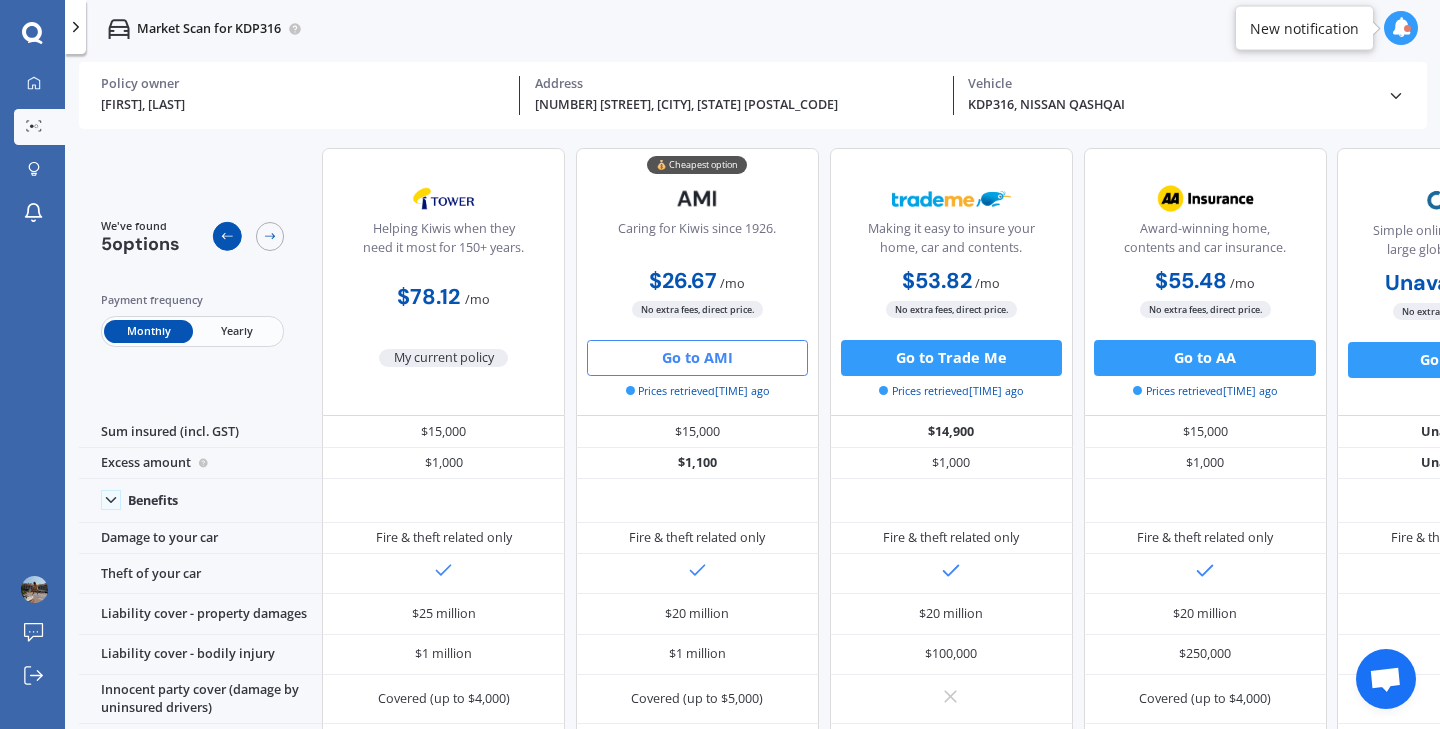 click at bounding box center [227, 236] 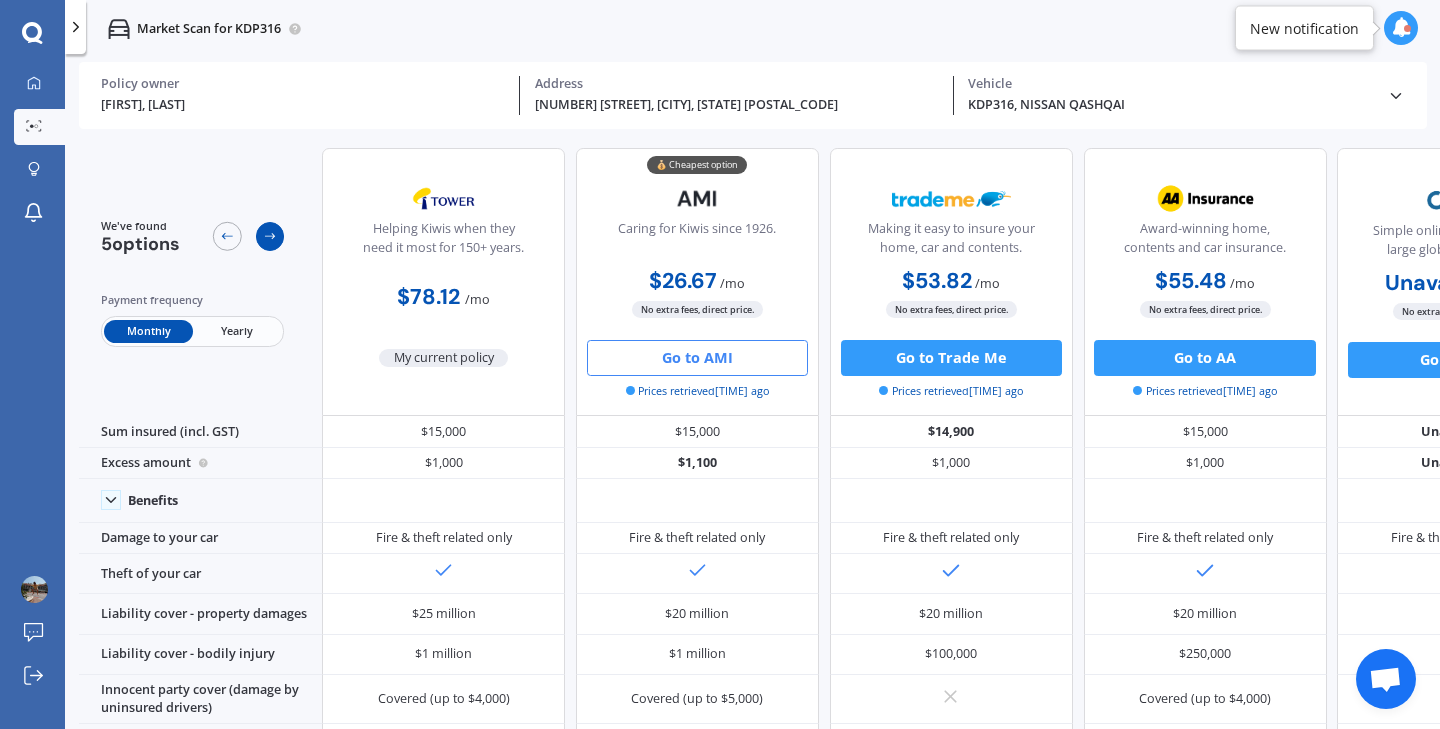 click at bounding box center [270, 236] 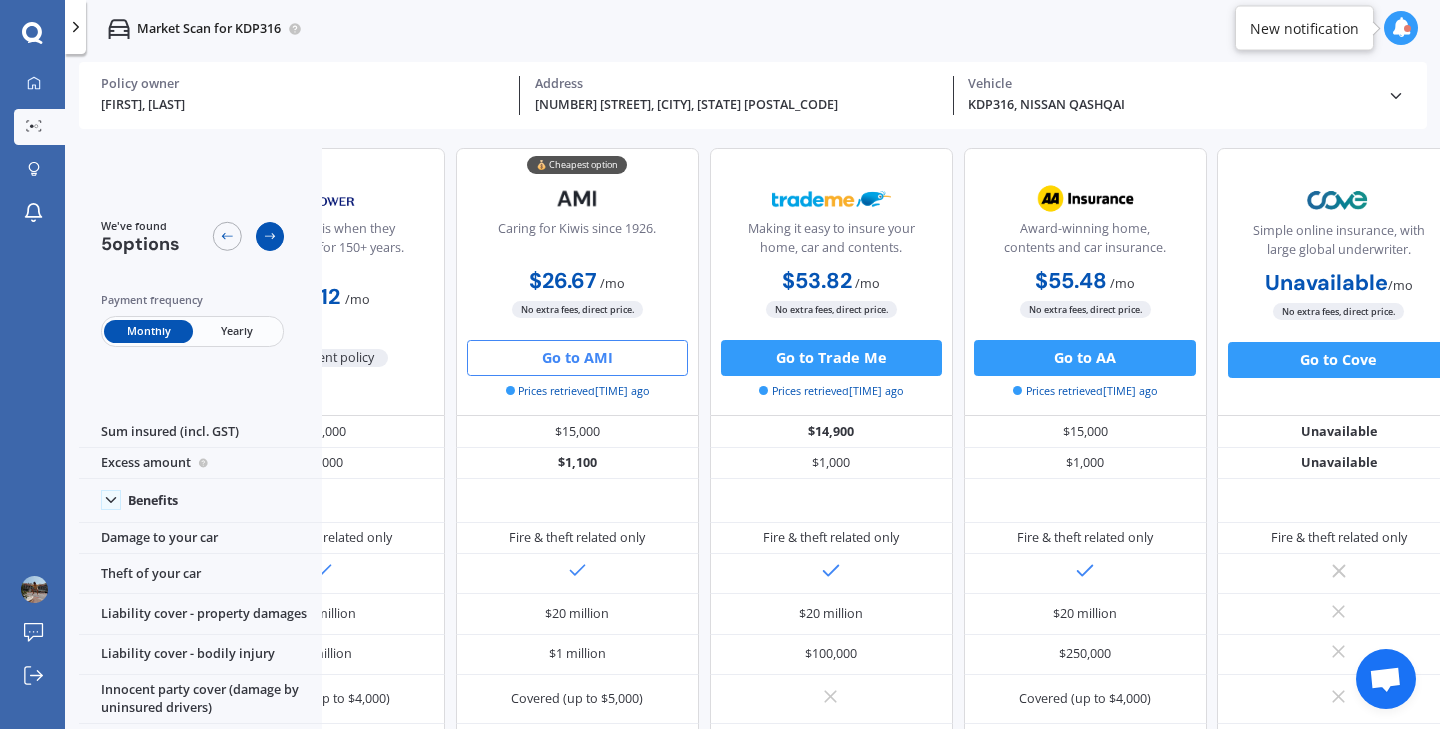 scroll, scrollTop: 0, scrollLeft: 165, axis: horizontal 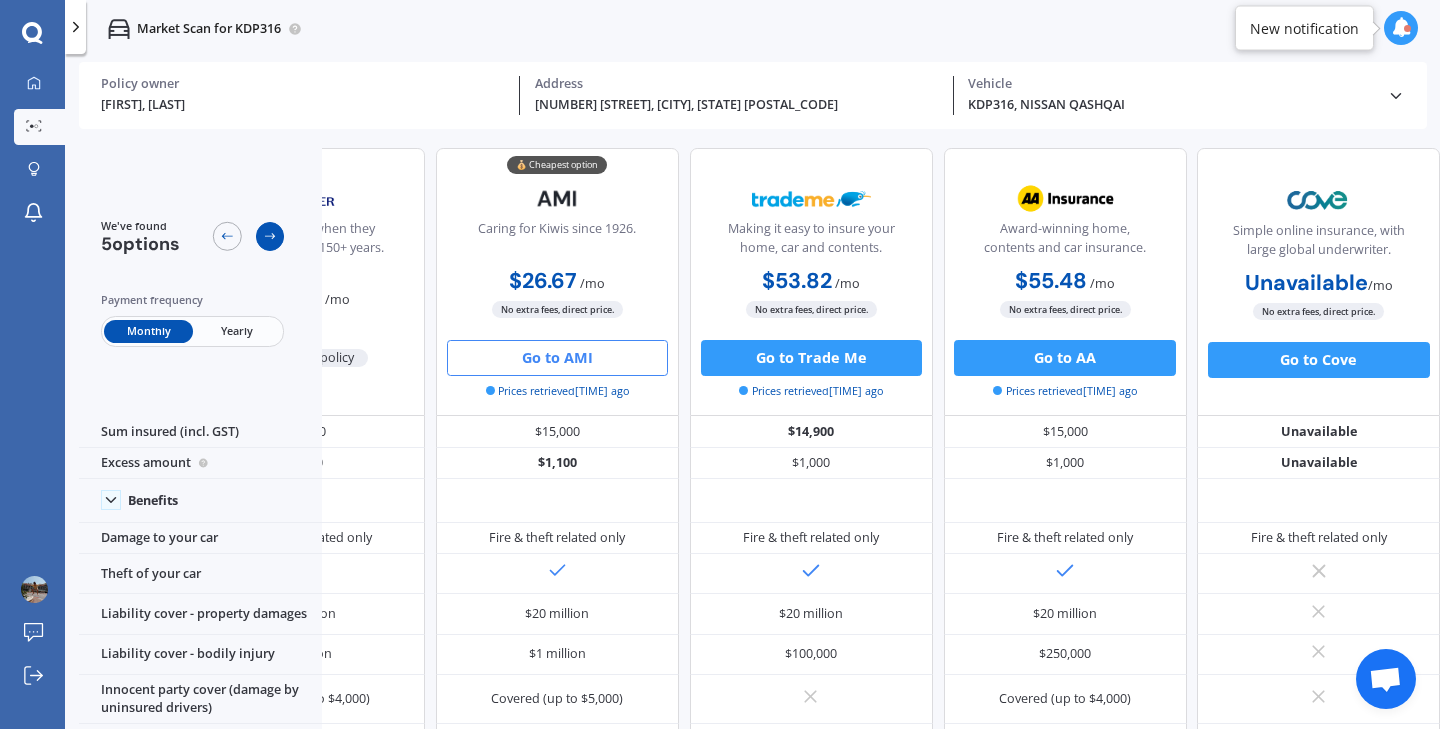 click at bounding box center [270, 236] 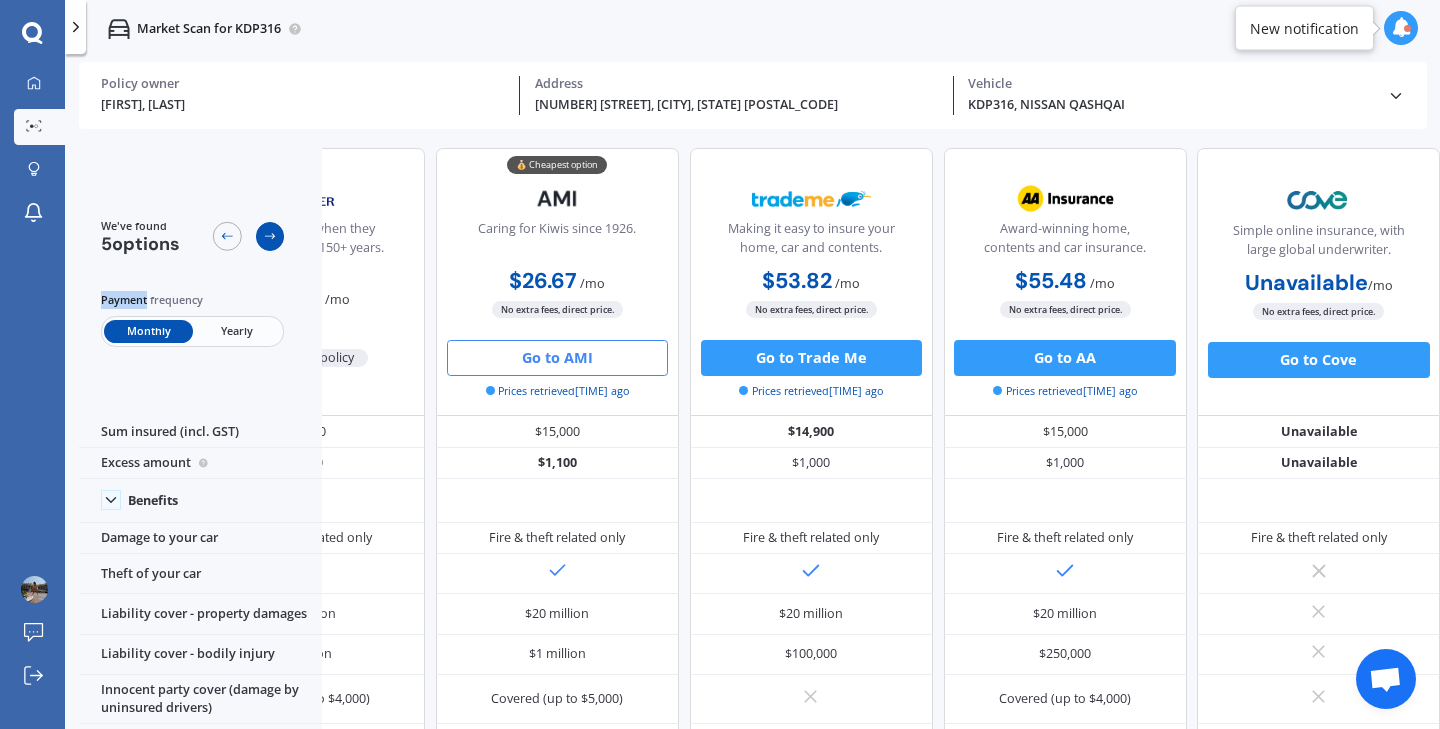 click at bounding box center (270, 236) 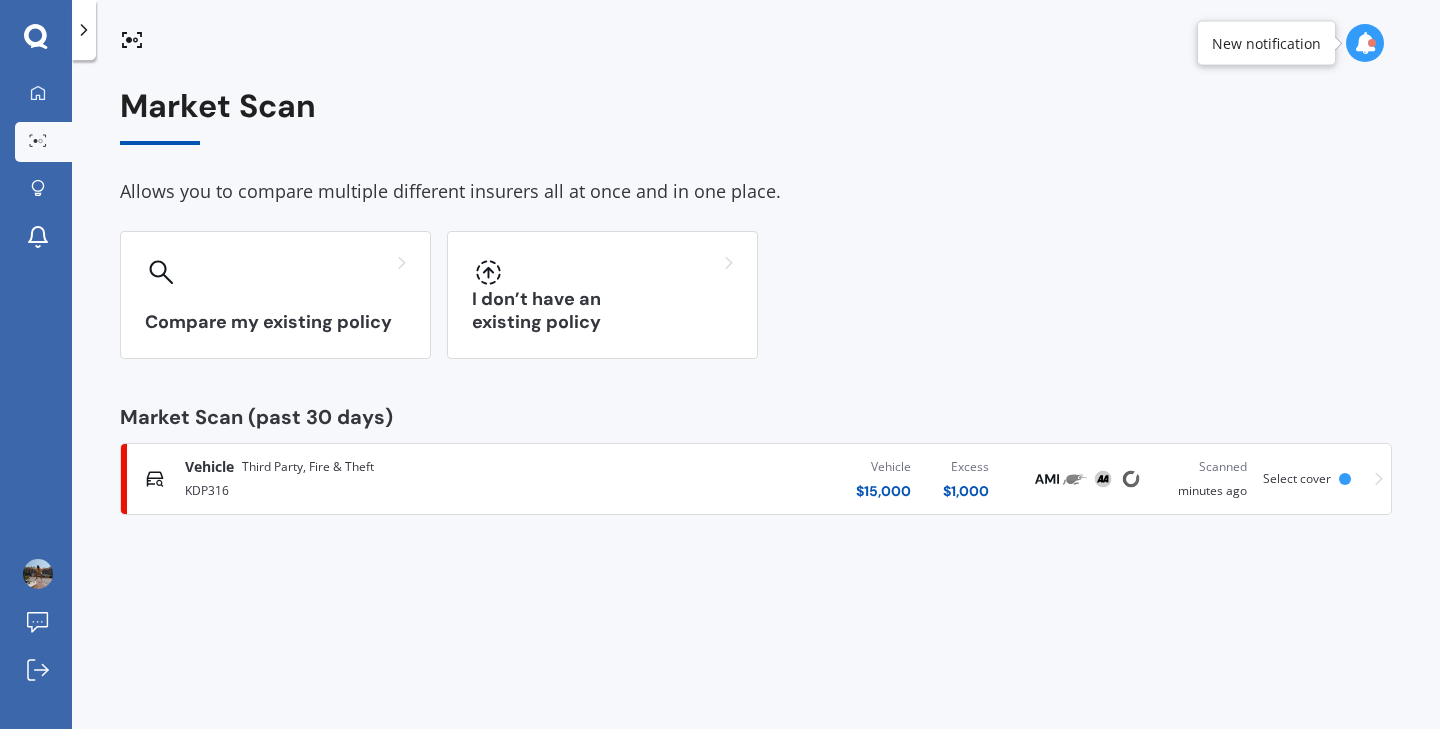 click on "Vehicle Third Party, Fire & Theft KDP316 Vehicle $ 15,000 Excess $ 1,000 Scanned 6 minutes ago Select cover" at bounding box center [756, 479] 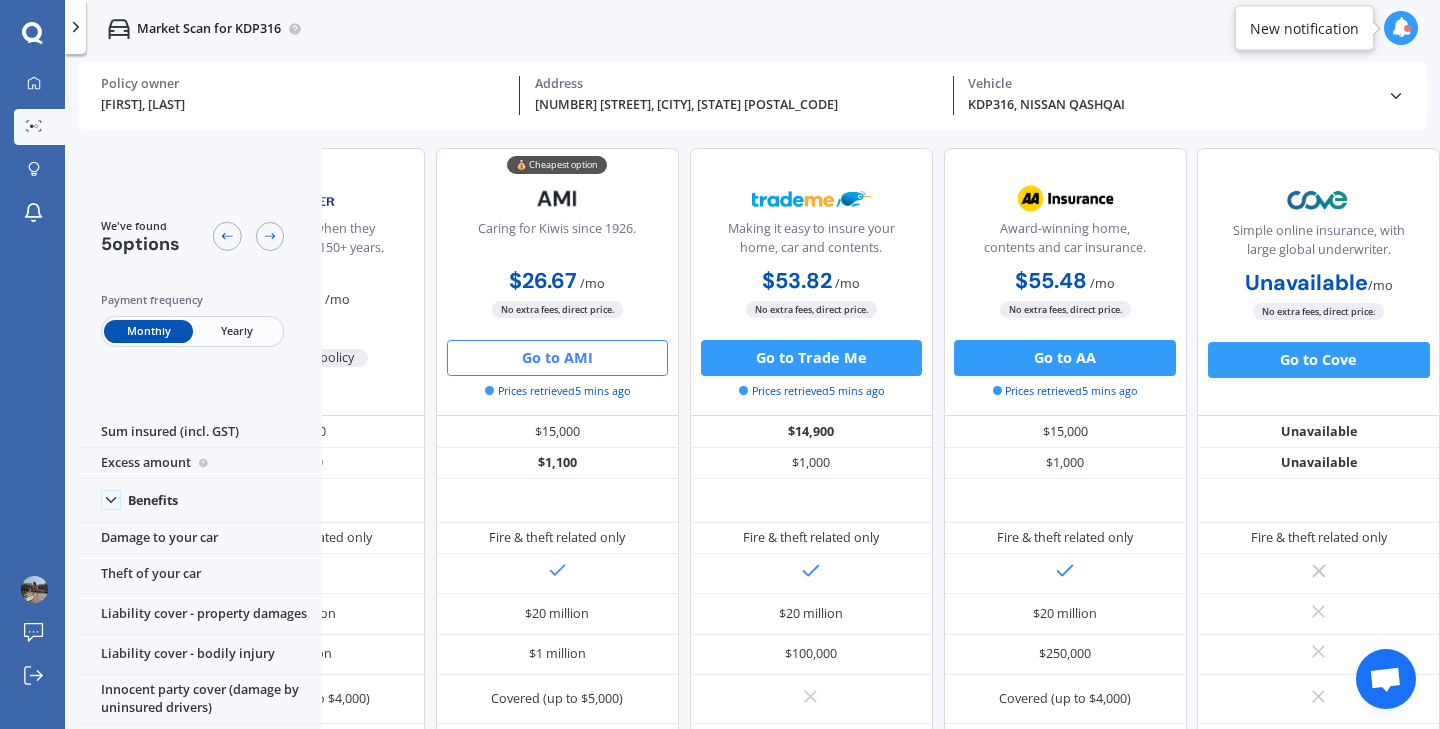 scroll, scrollTop: 0, scrollLeft: 0, axis: both 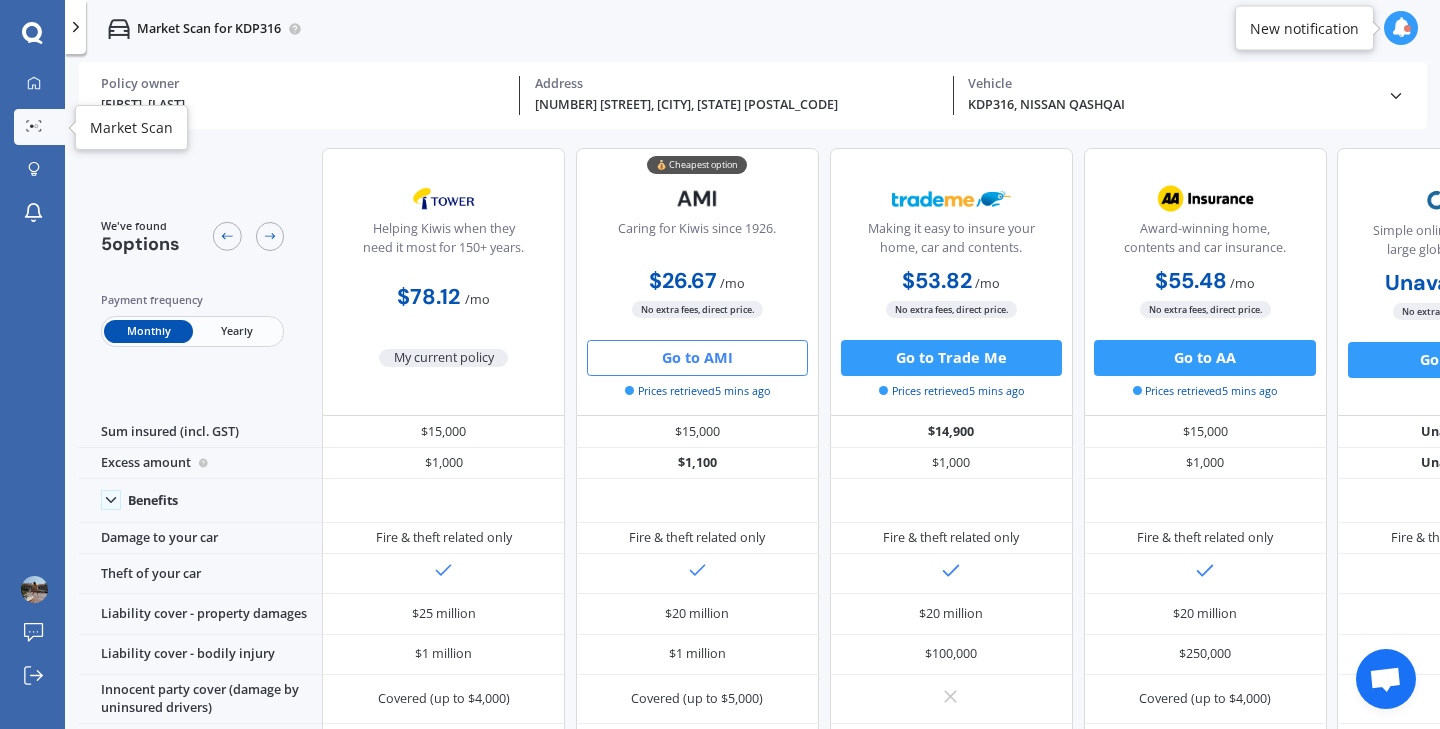 click at bounding box center (34, 127) 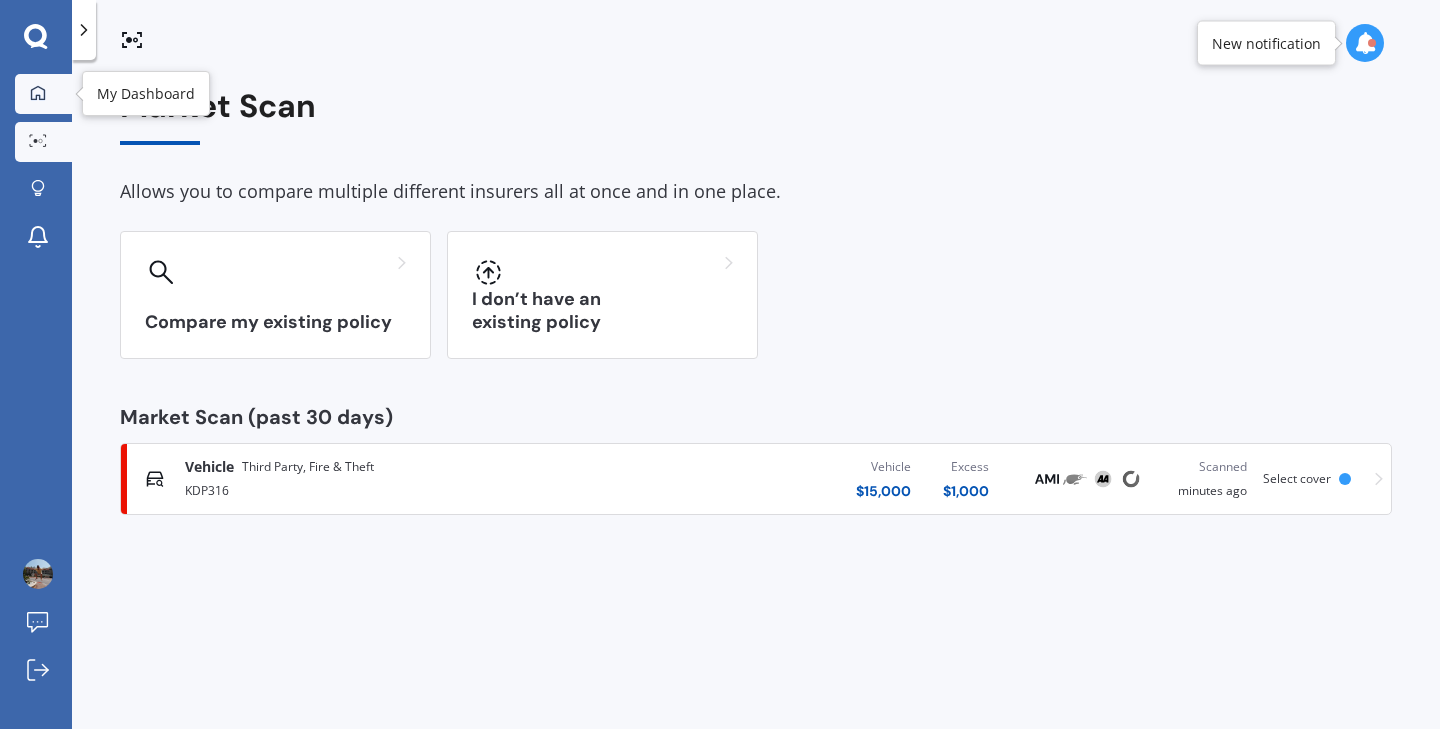 click at bounding box center (38, 94) 